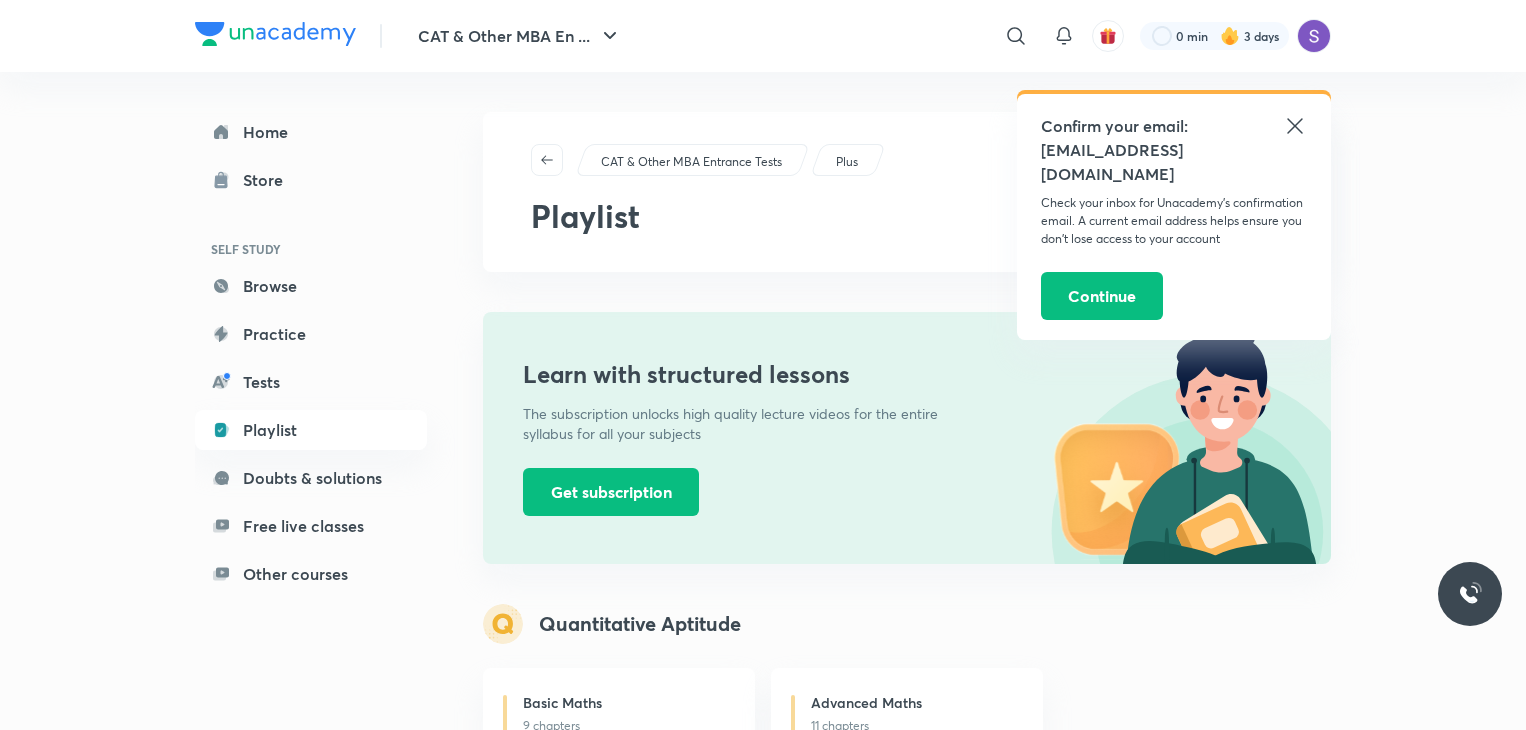 scroll, scrollTop: 269, scrollLeft: 0, axis: vertical 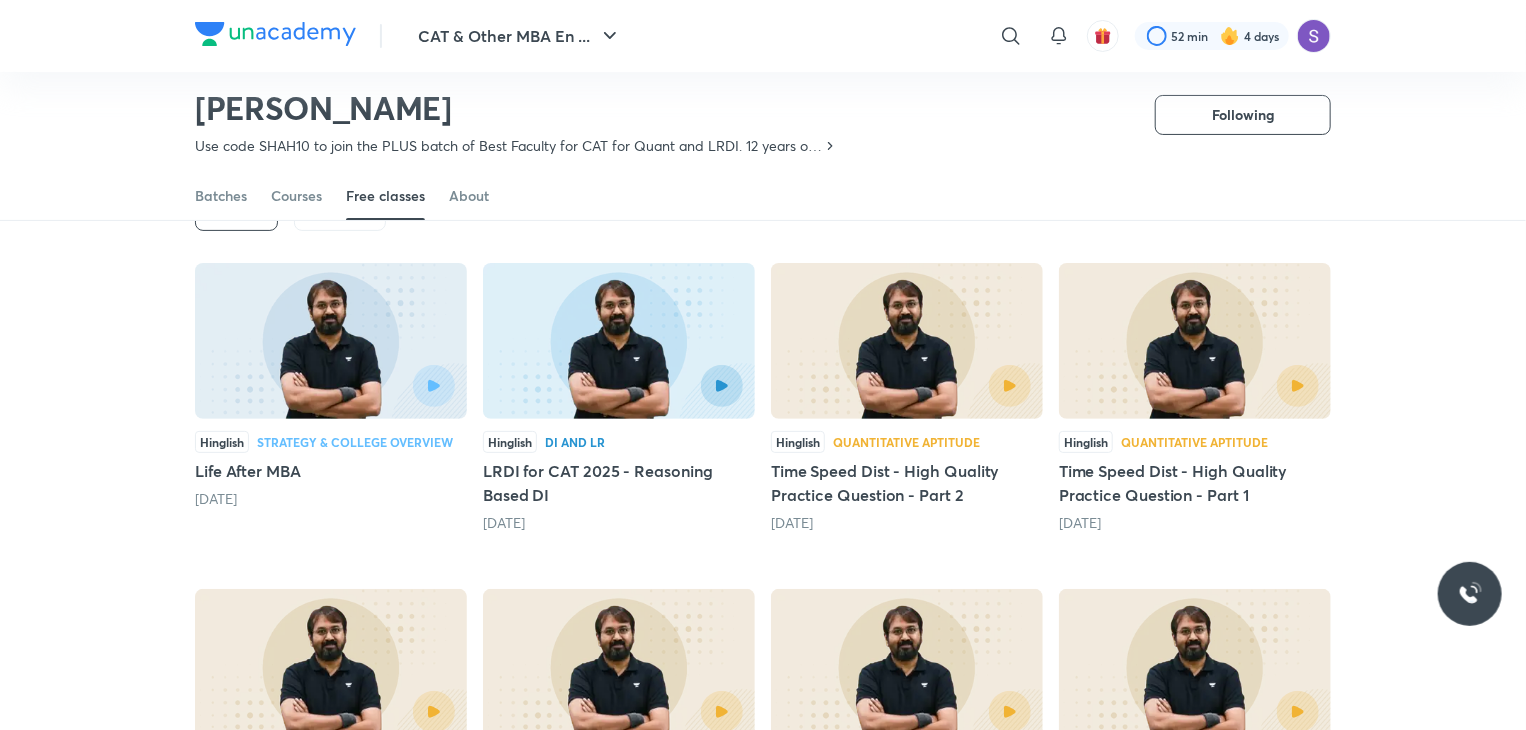 click on "CAT & Other MBA En ... ​ 52 min 4 days Ronakkumar Shah Use code SHAH10 to join the PLUS batch of Best Faculty for CAT for Quant and LRDI. 12 years of Teaching experience. Scored 99+ Percentile. T Following Watch mins 29M Dedications 1K Followers 34K Following Following Following Batches Courses Free classes About Latest Popular Hinglish Strategy & College Overview Life After MBA 1 day ago Hinglish DI and LR LRDI for CAT 2025 - Reasoning Based DI 2 days ago Hinglish Quantitative Aptitude Time Speed Dist - High Quality Practice Question - Part 2 3 days ago Hinglish Quantitative Aptitude Time Speed Dist - High Quality Practice Question - Part 1 5 days ago Hinglish Quantitative Aptitude Algebra for CAT - Modulus and Inequality - Part 2 341 views  •  11 days ago Hinglish Quantitative Aptitude Algebra for CAT - Modulus and Inequality 13 days ago Hinglish Quantitative Aptitude Time Work - High Quality Practice Question - Part 2 18 days ago Hinglish Quantitative Aptitude 510 views  •  25 days ago Hinglish   SSC" at bounding box center (763, 932) 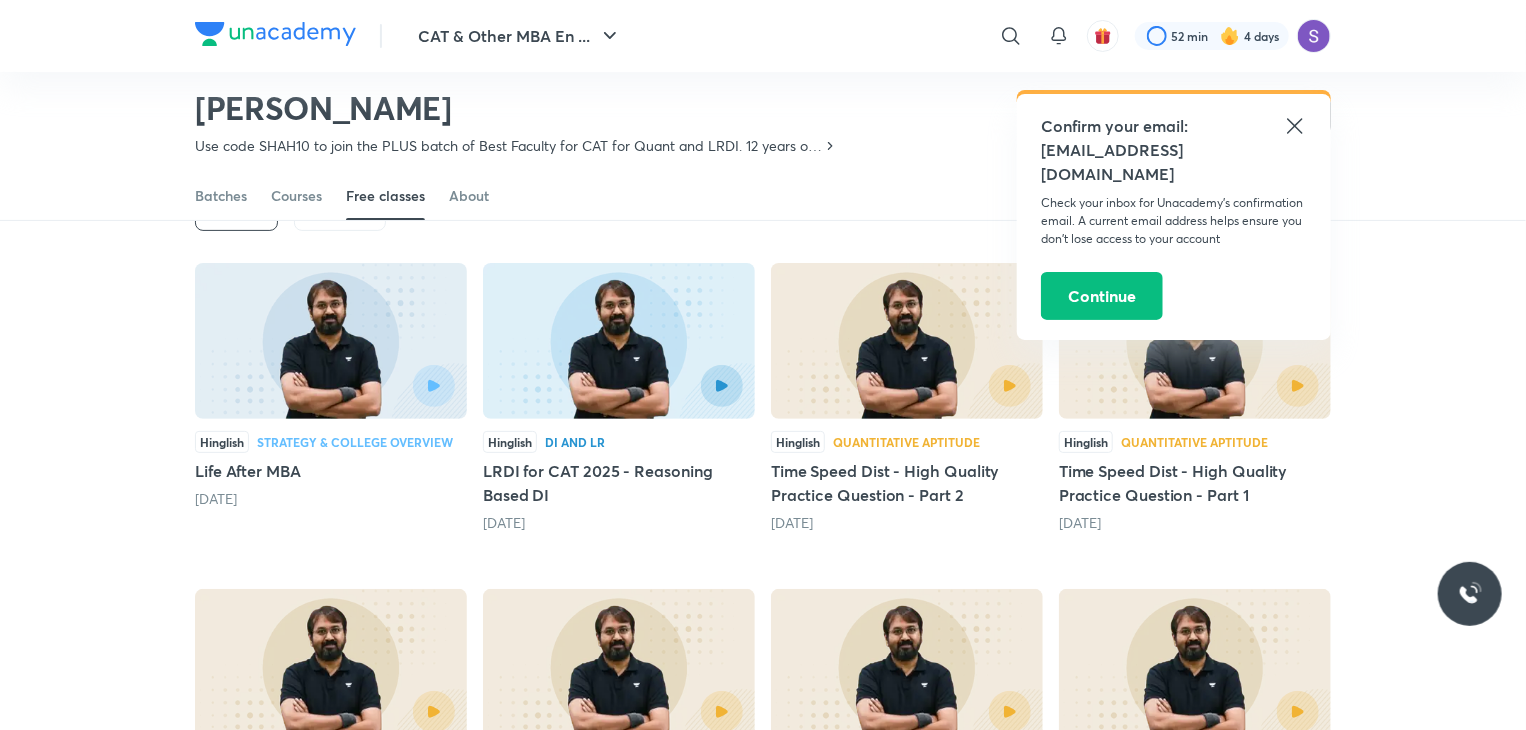 click on "Confirm your email:   saparapremji44@gmail.com Check your inbox for Unacademy’s confirmation email. A current email address helps ensure you don’t lose access to your account Continue" at bounding box center [1174, 215] 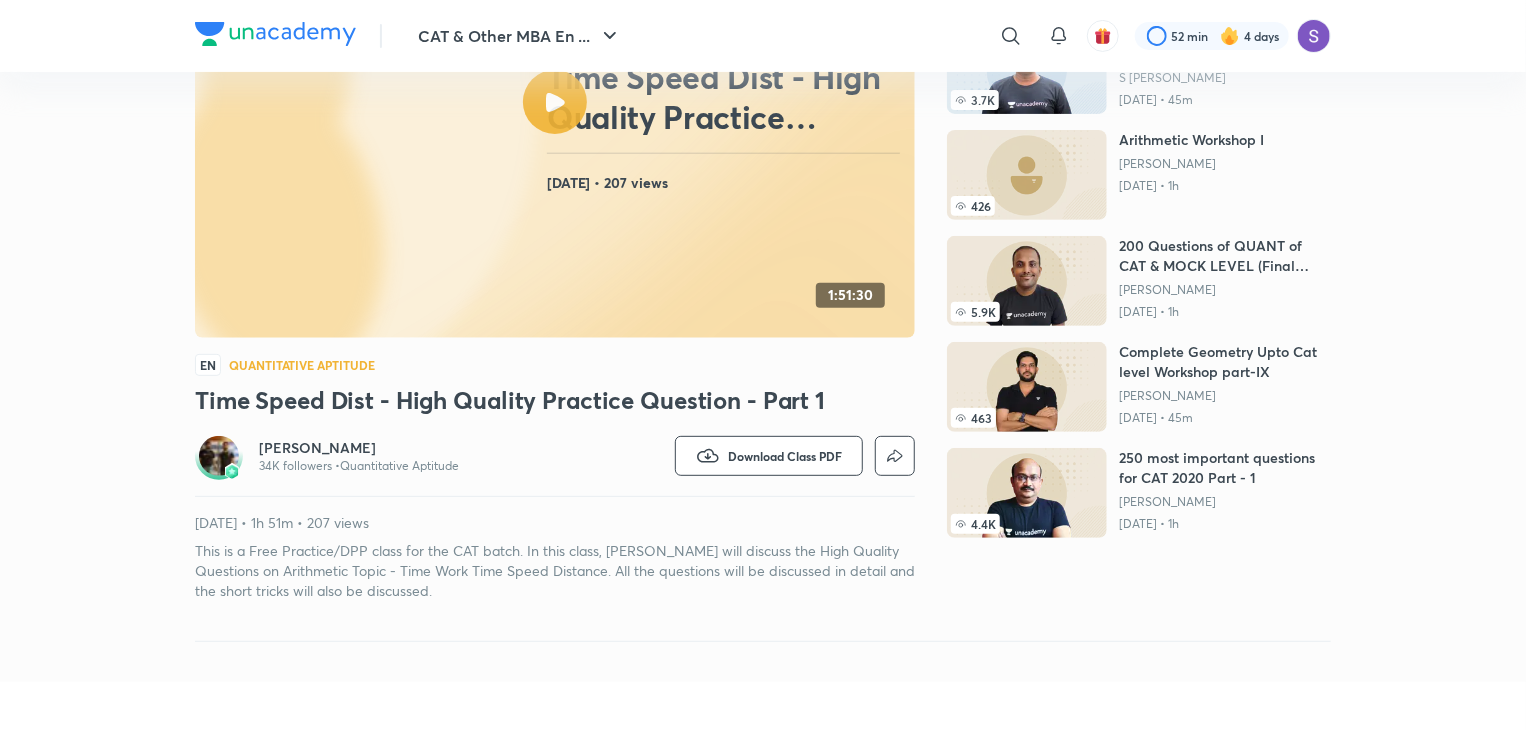 scroll, scrollTop: 279, scrollLeft: 0, axis: vertical 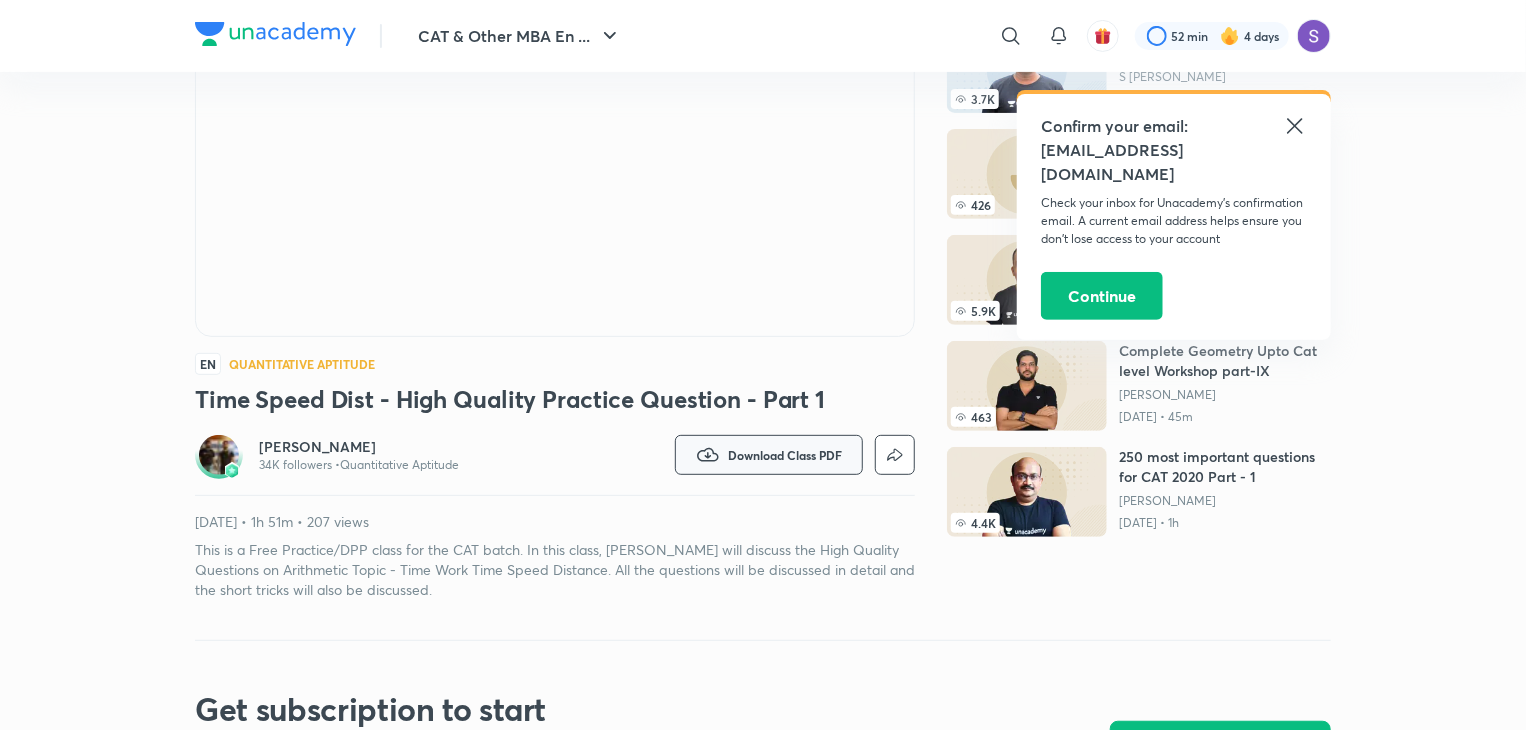click 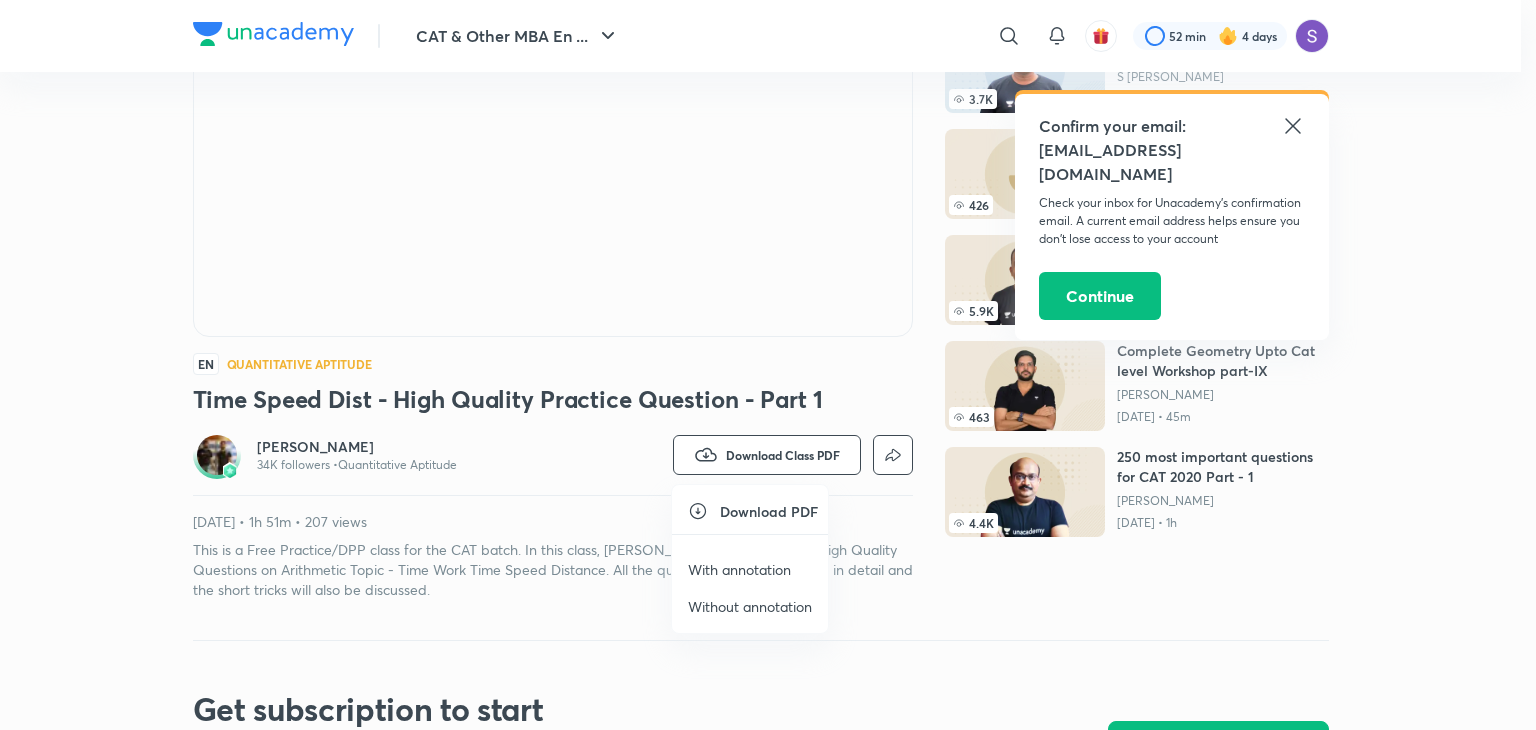 click on "With annotation" at bounding box center [739, 569] 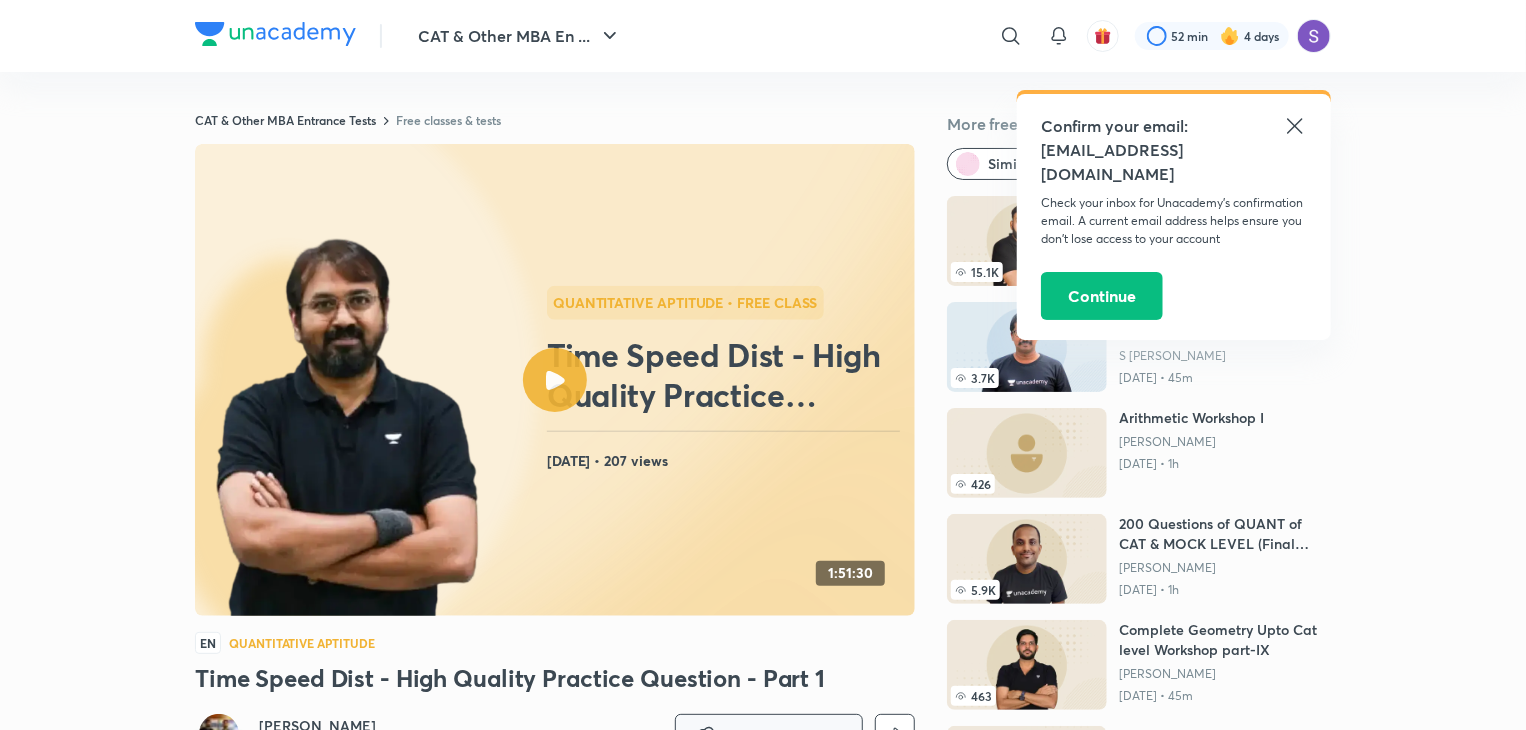 scroll, scrollTop: 279, scrollLeft: 0, axis: vertical 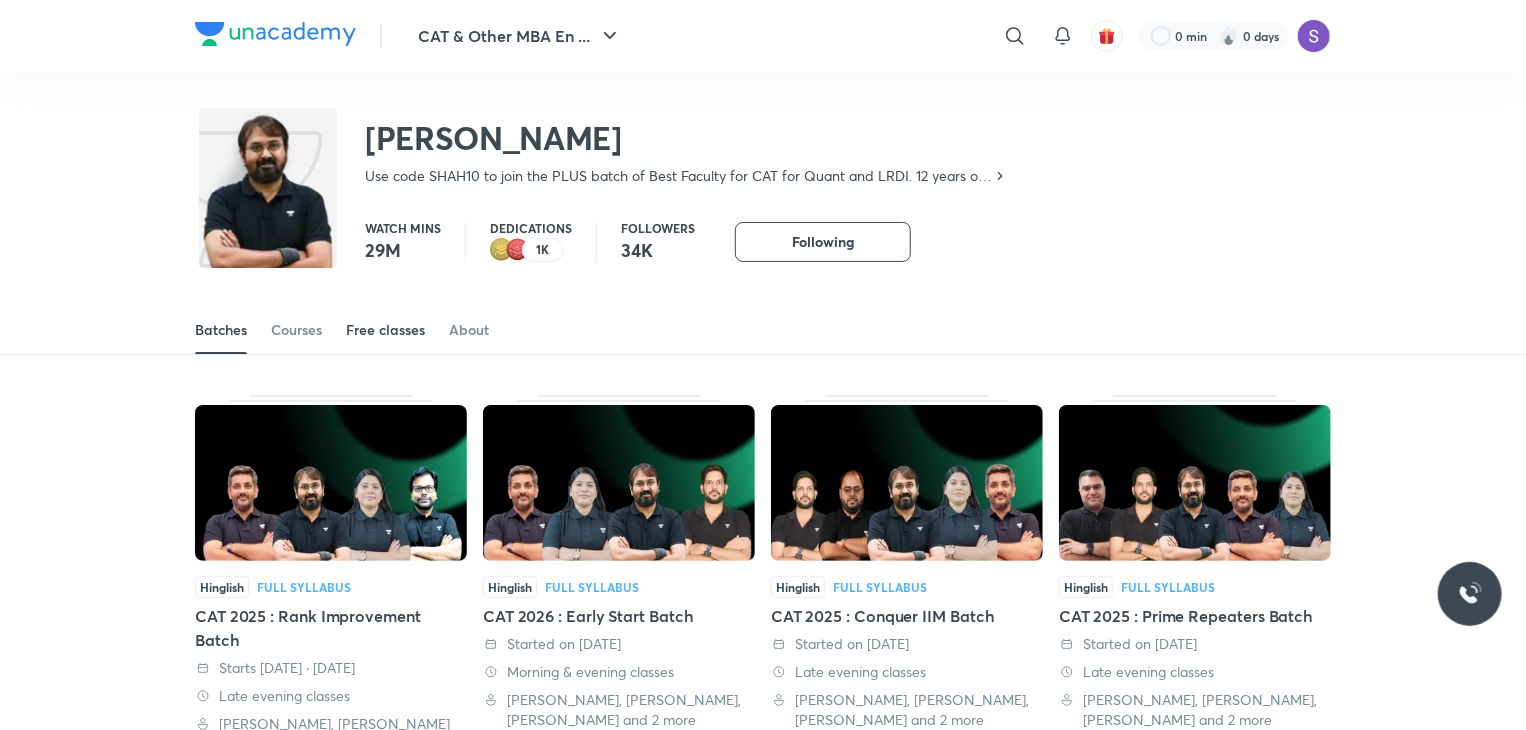 click on "Free classes" at bounding box center [385, 330] 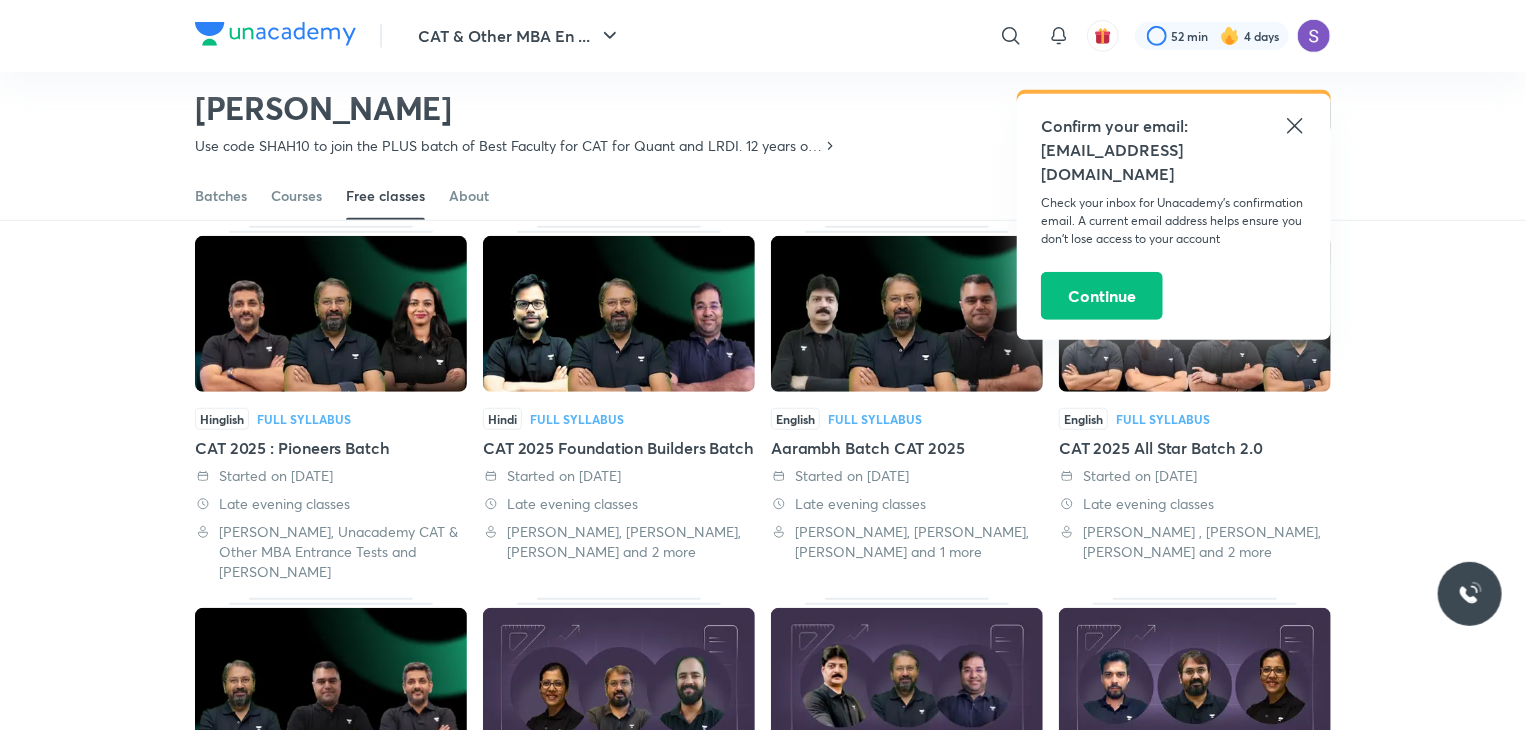 scroll, scrollTop: 484, scrollLeft: 0, axis: vertical 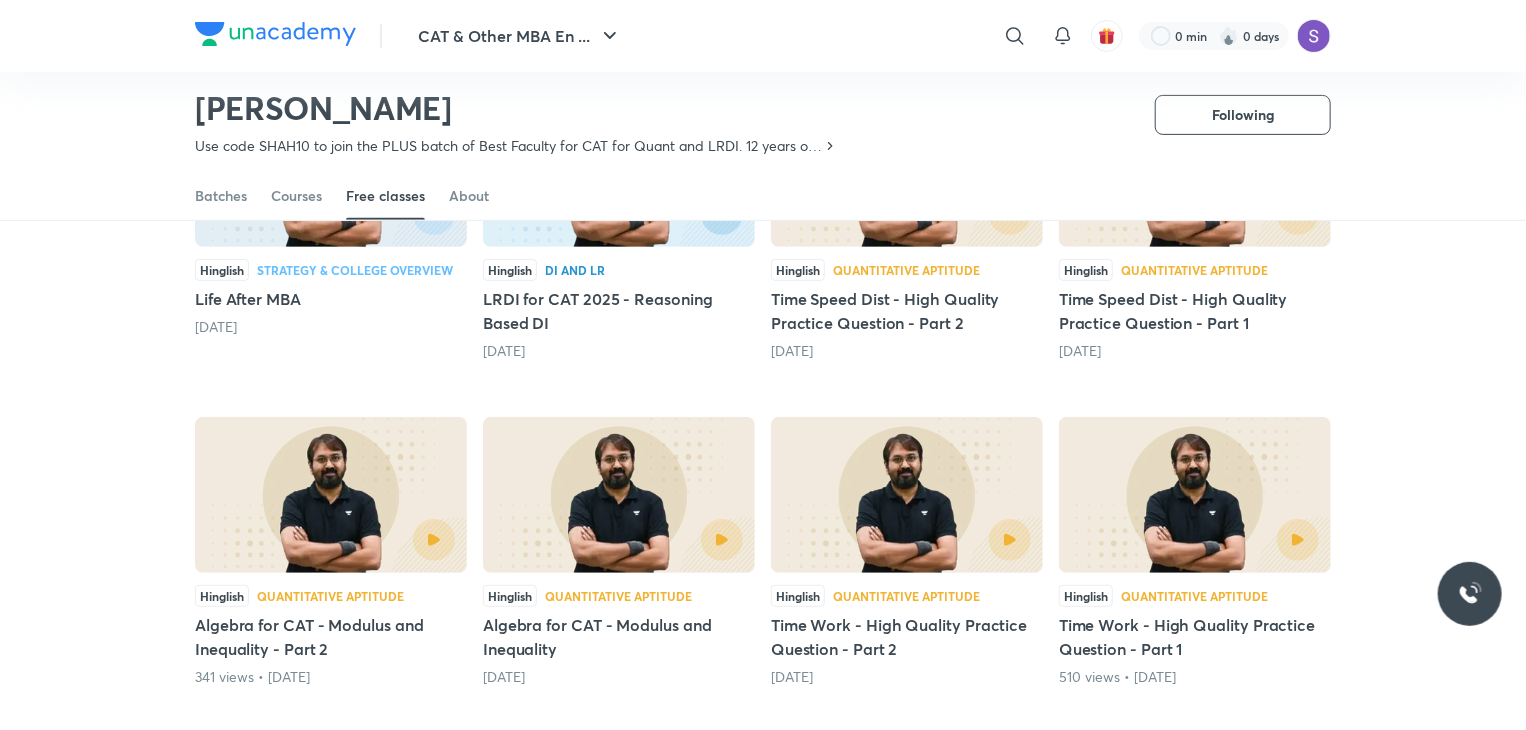 click on "Time Speed Dist - High Quality Practice Question - Part 2" at bounding box center [907, 311] 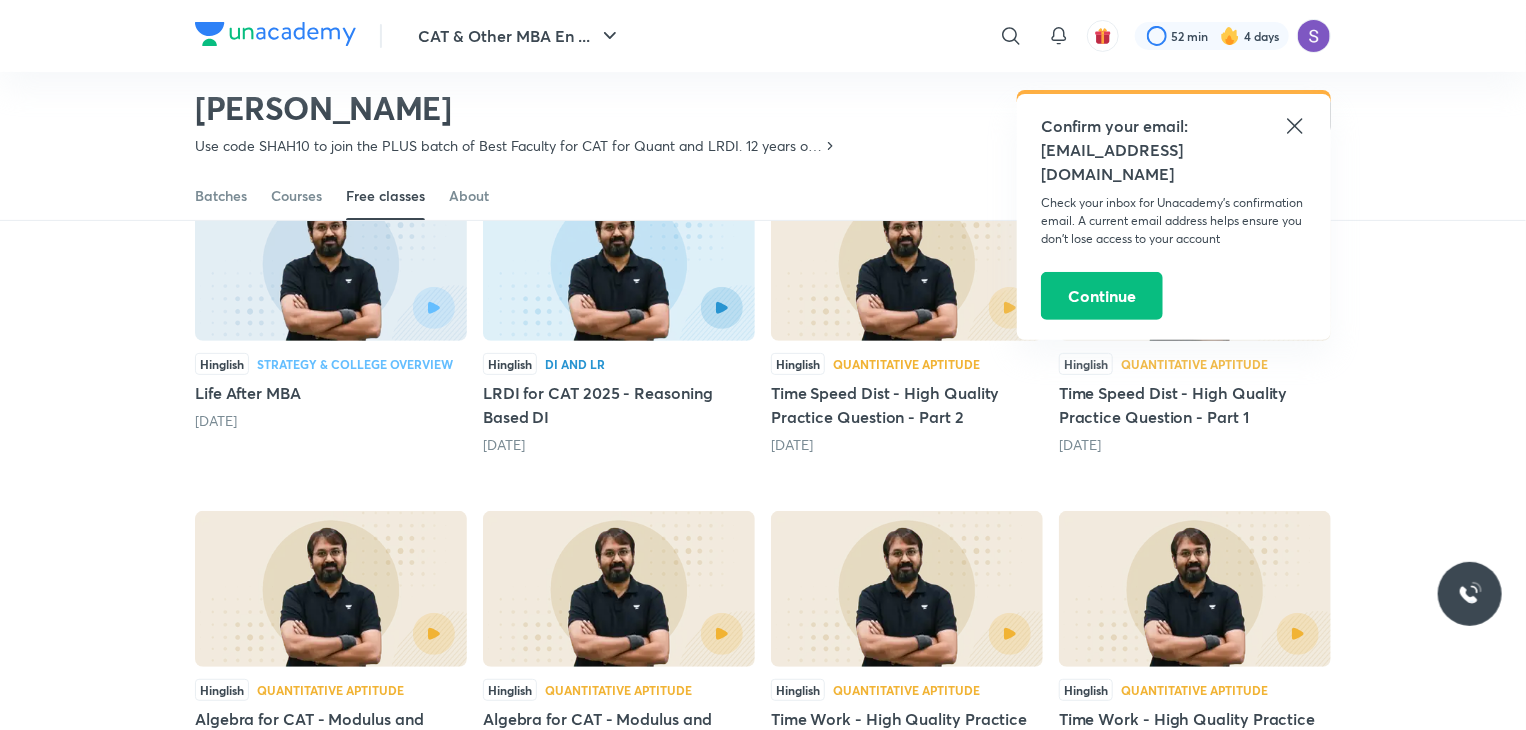 scroll, scrollTop: 195, scrollLeft: 0, axis: vertical 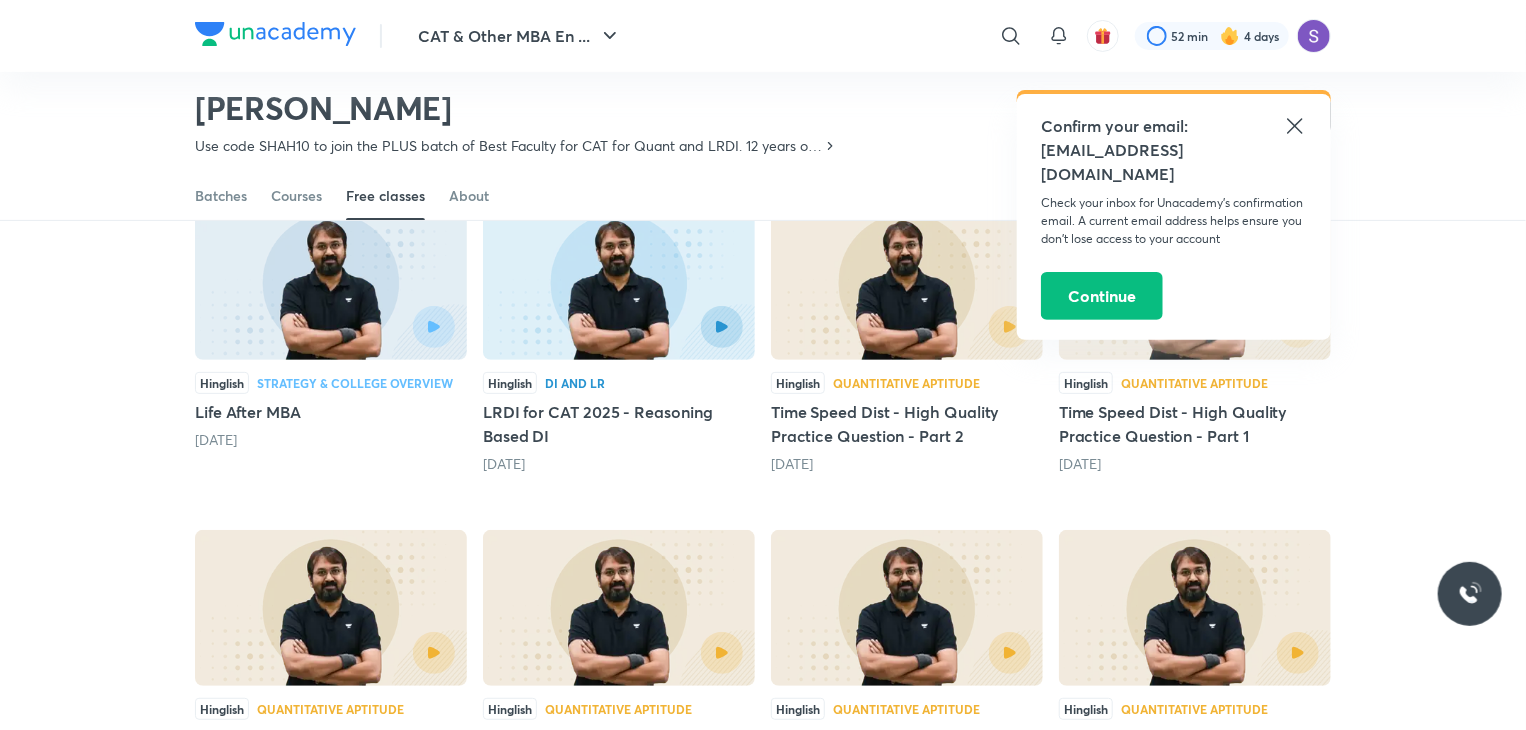 click at bounding box center [907, 327] 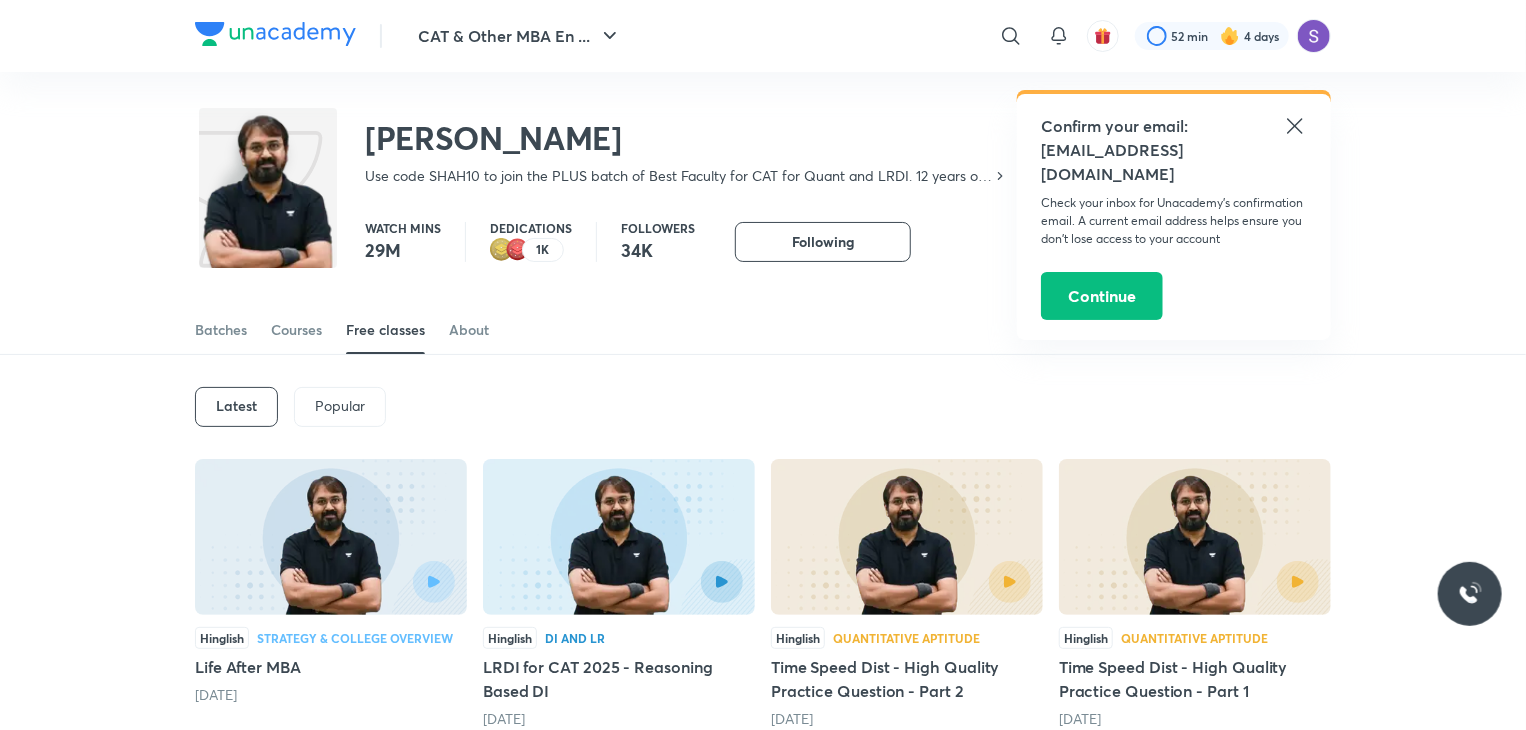 scroll, scrollTop: 0, scrollLeft: 0, axis: both 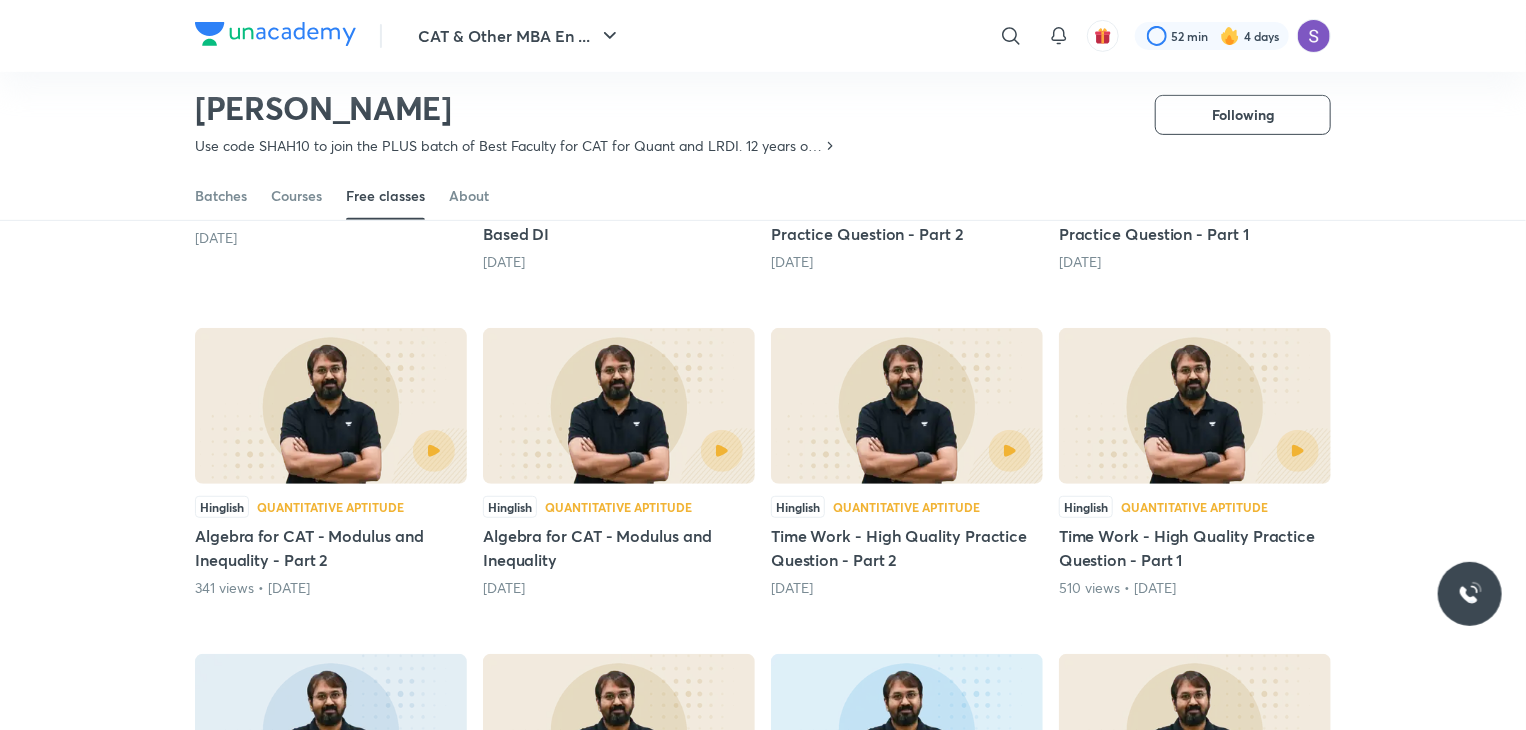 click at bounding box center (1195, 451) 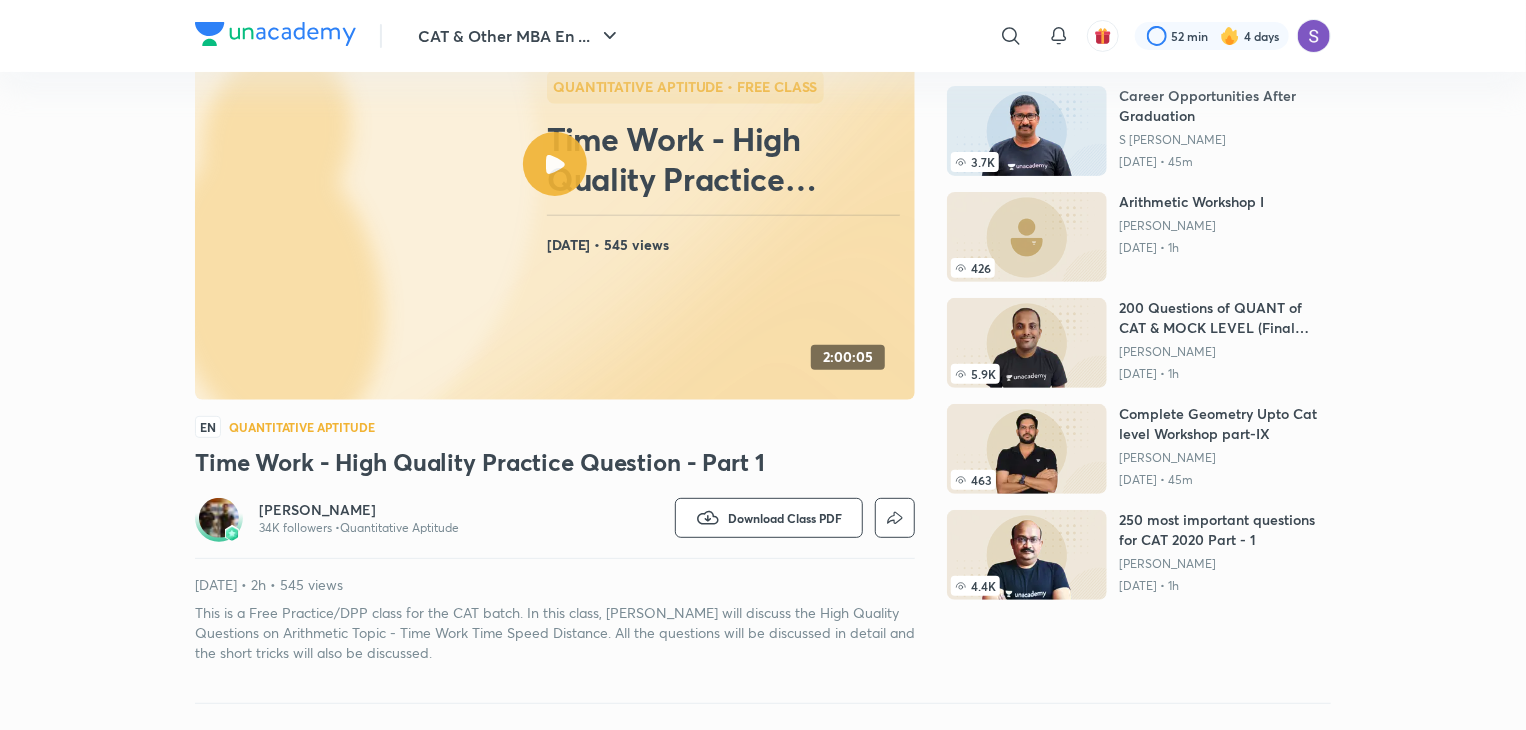 scroll, scrollTop: 224, scrollLeft: 0, axis: vertical 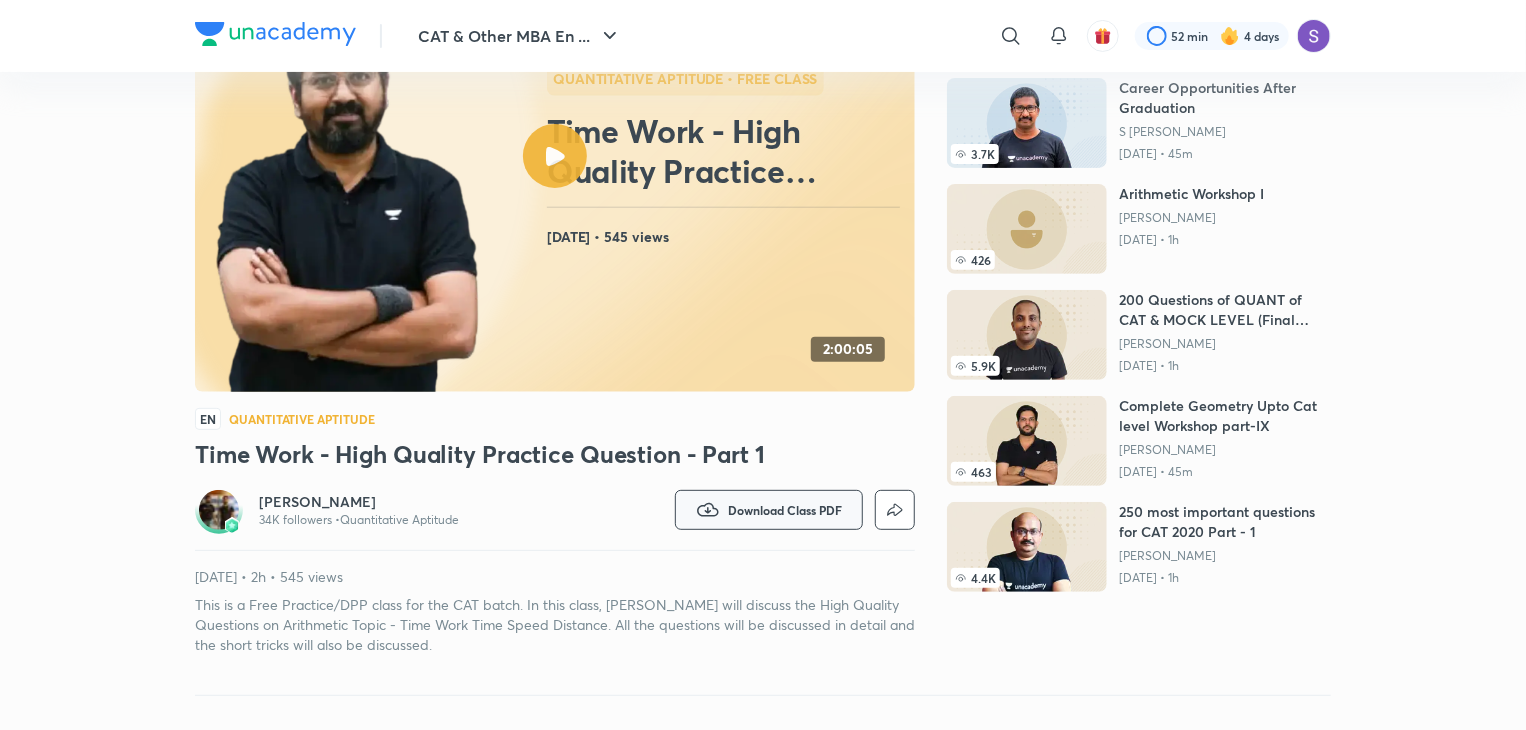 click on "Download Class PDF" at bounding box center [785, 510] 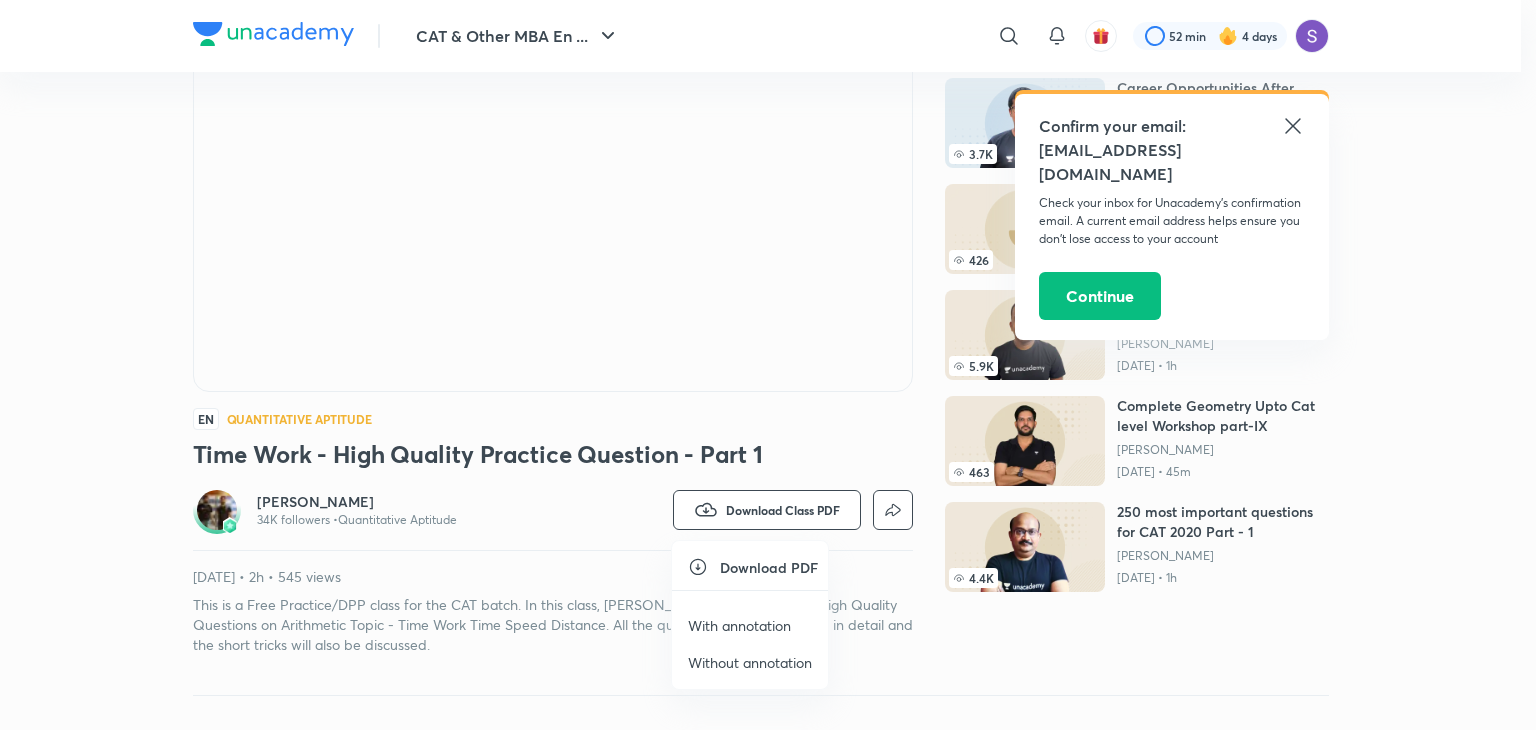 click on "With annotation" at bounding box center (739, 625) 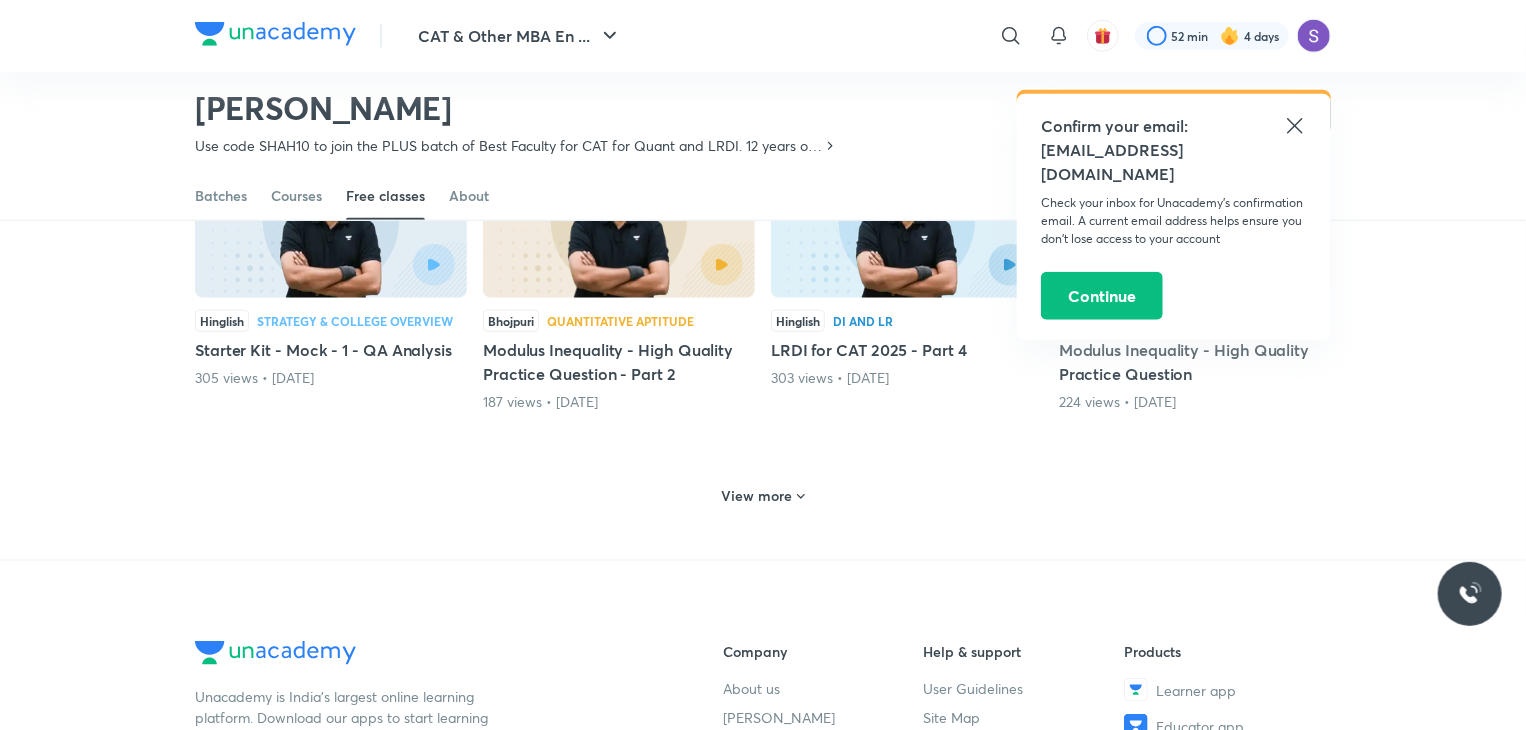 scroll, scrollTop: 919, scrollLeft: 0, axis: vertical 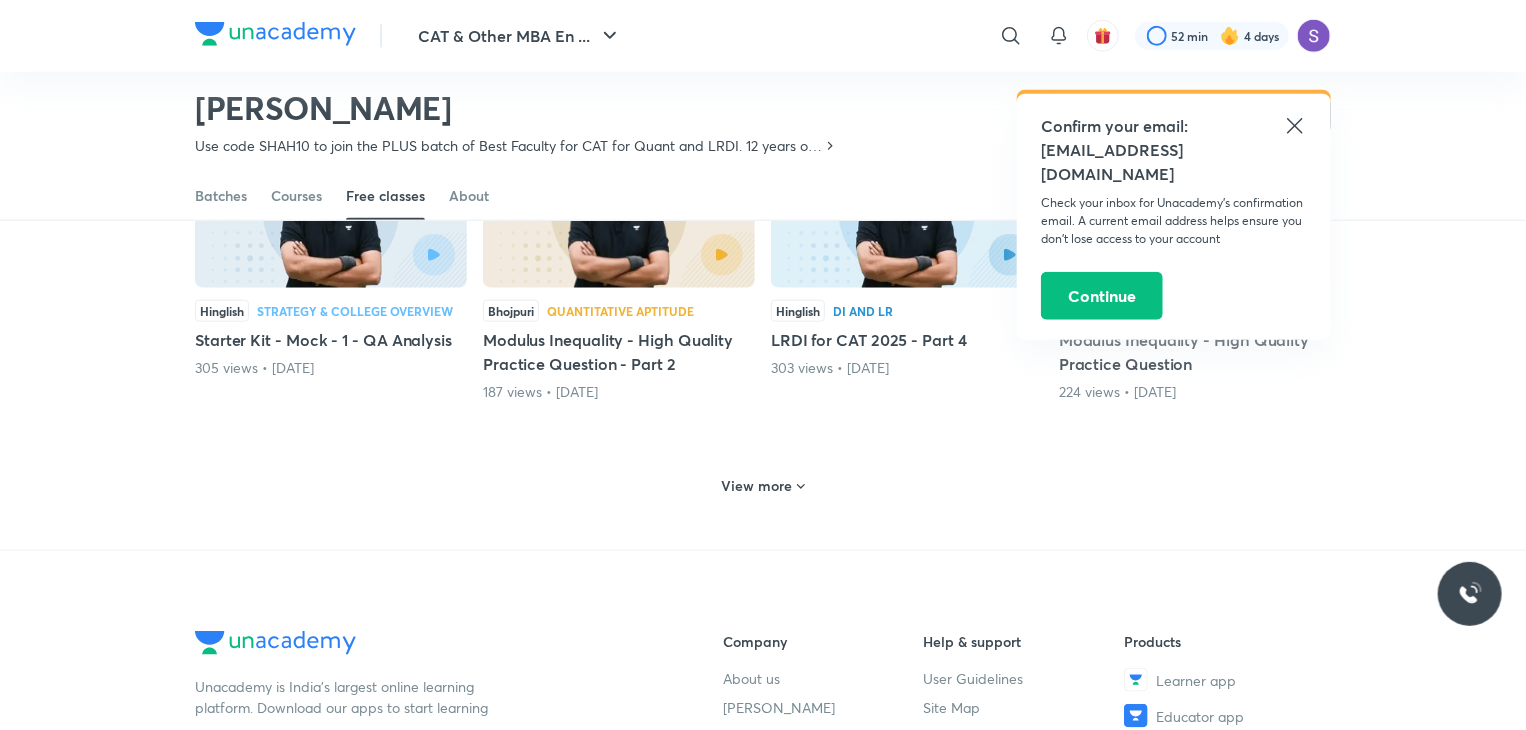 click on "View more" at bounding box center (757, 486) 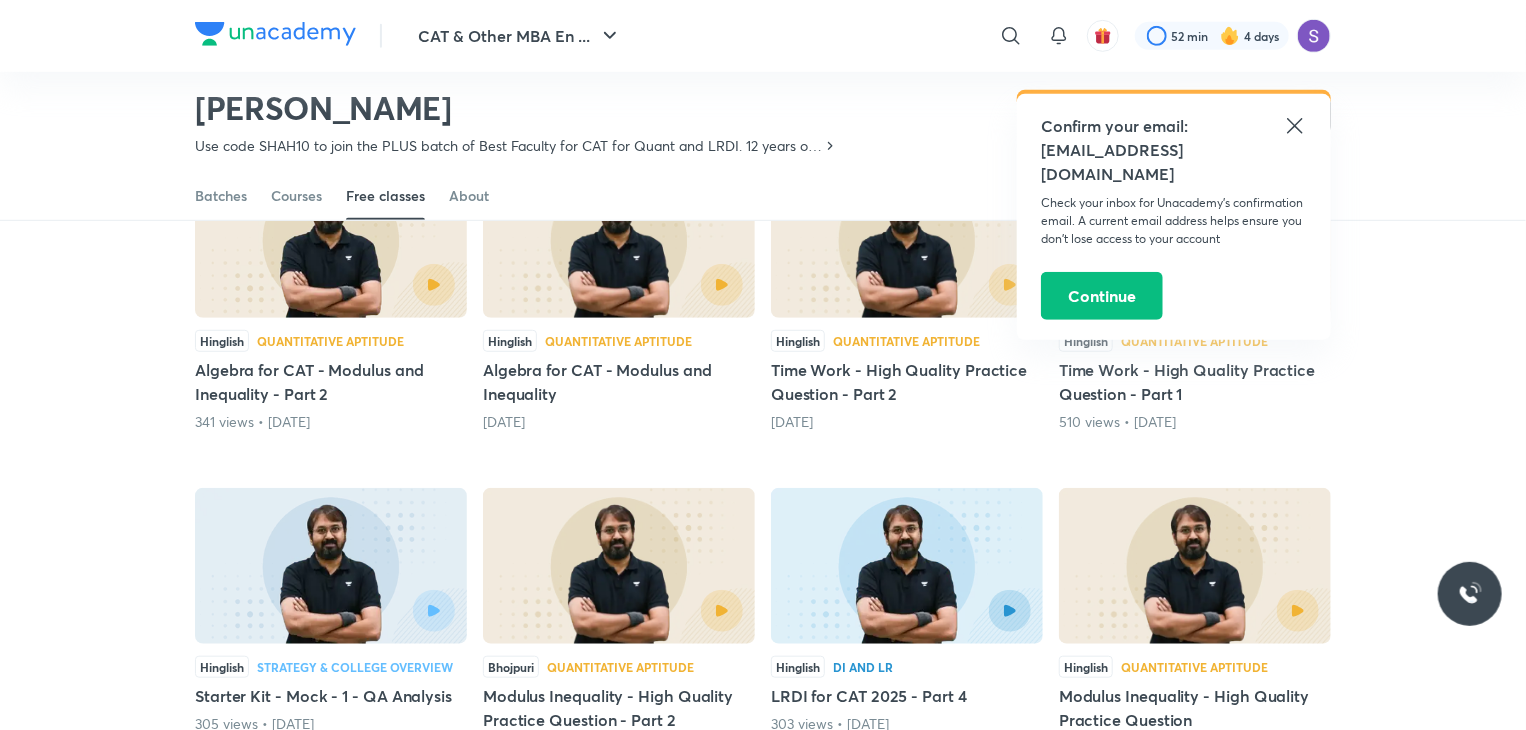 scroll, scrollTop: 452, scrollLeft: 0, axis: vertical 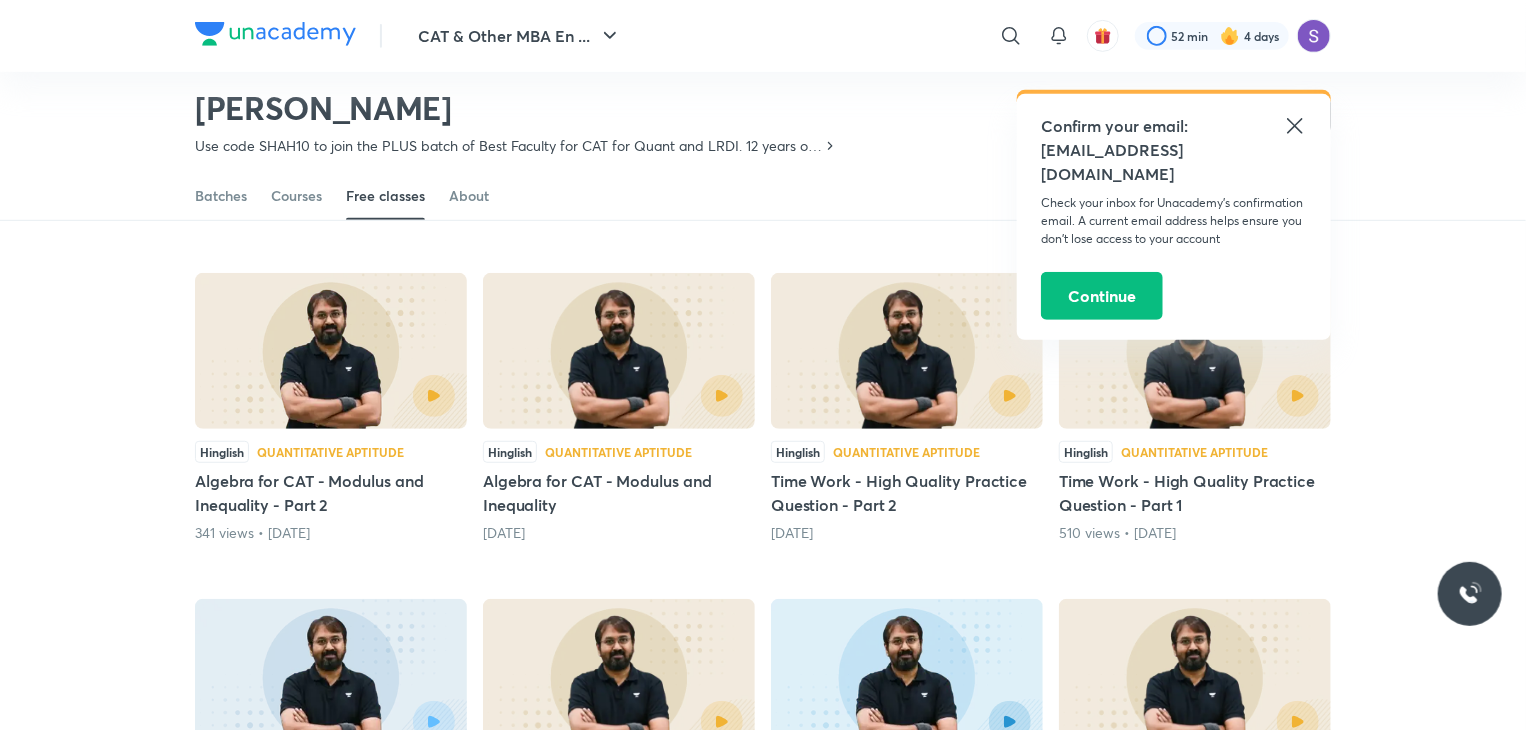 click at bounding box center [969, 396] 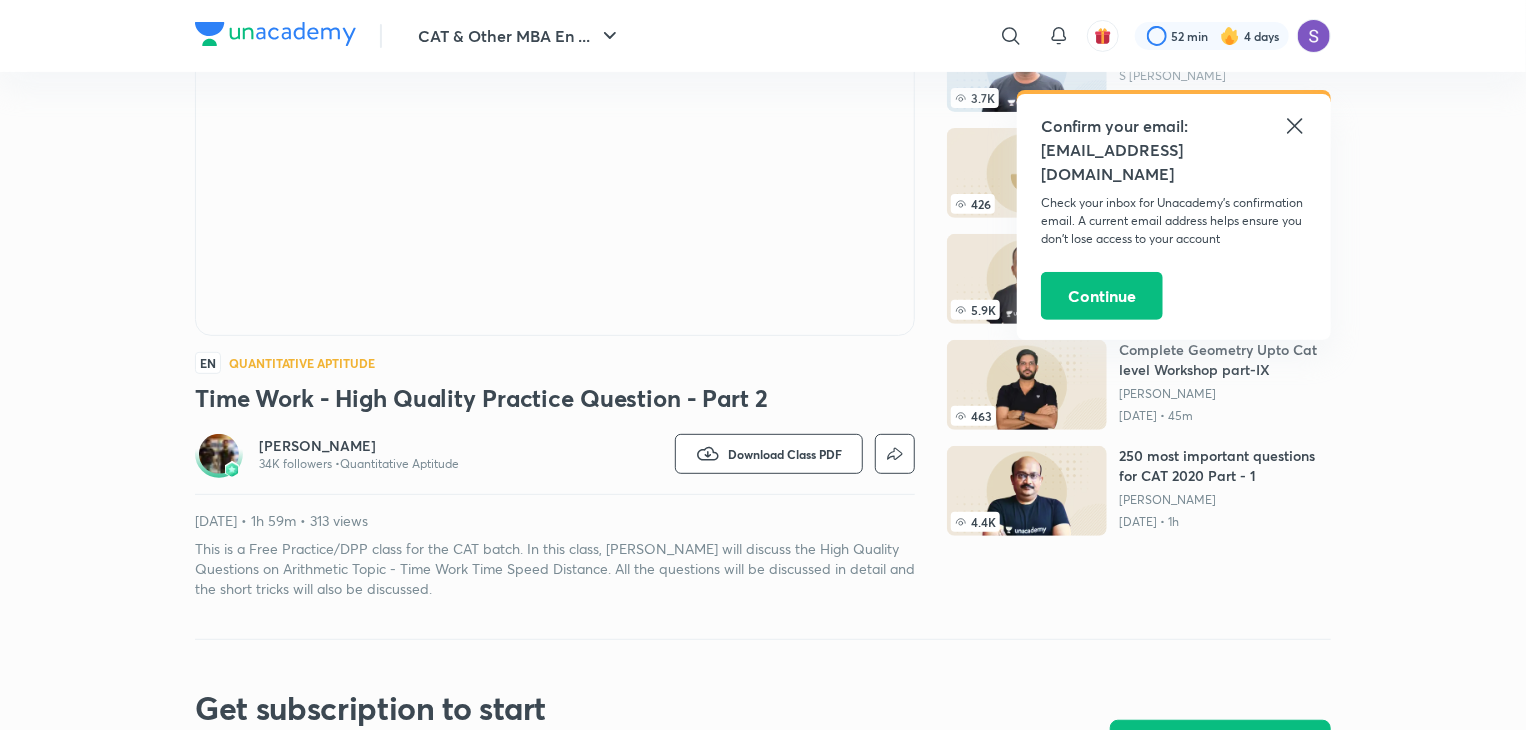 scroll, scrollTop: 282, scrollLeft: 0, axis: vertical 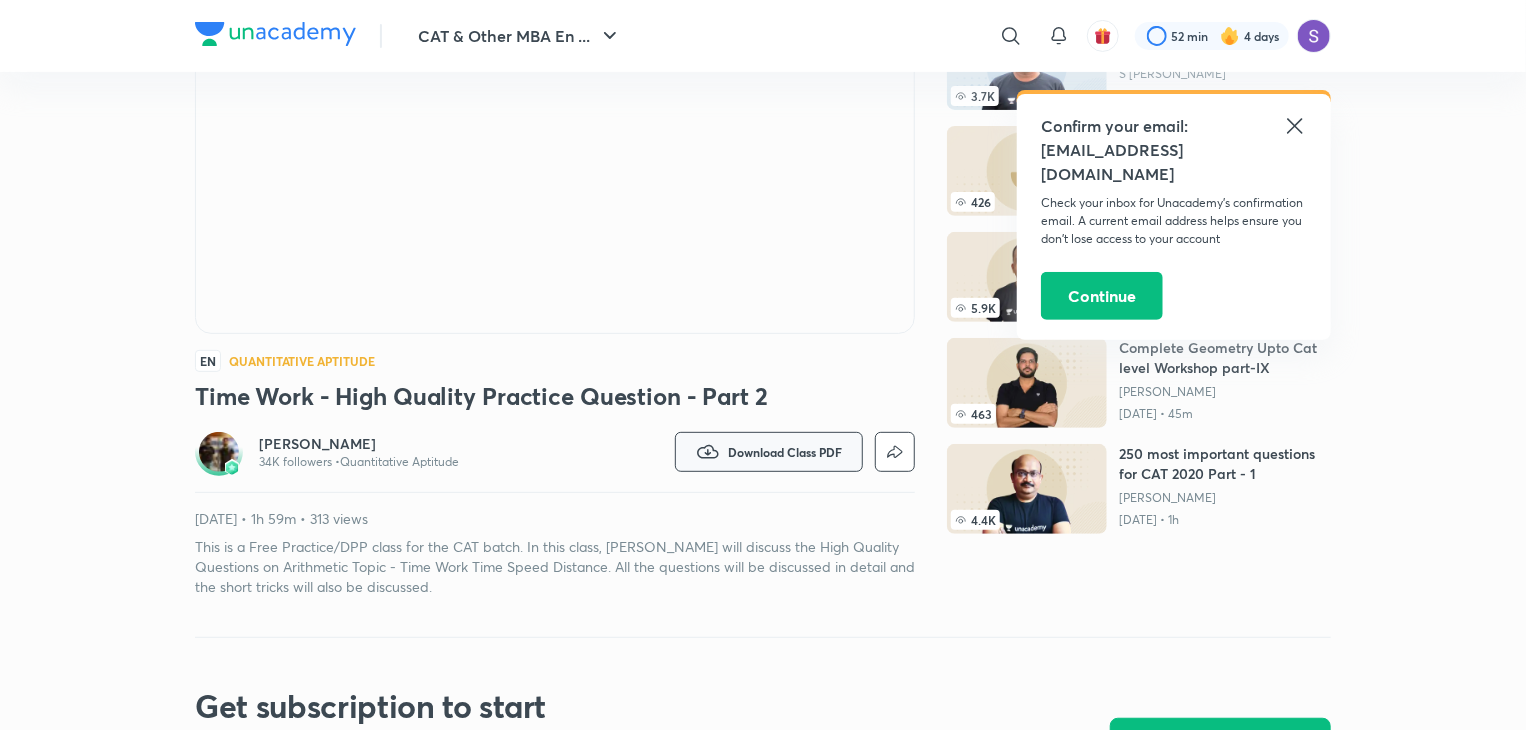 click on "Download Class PDF" at bounding box center (769, 452) 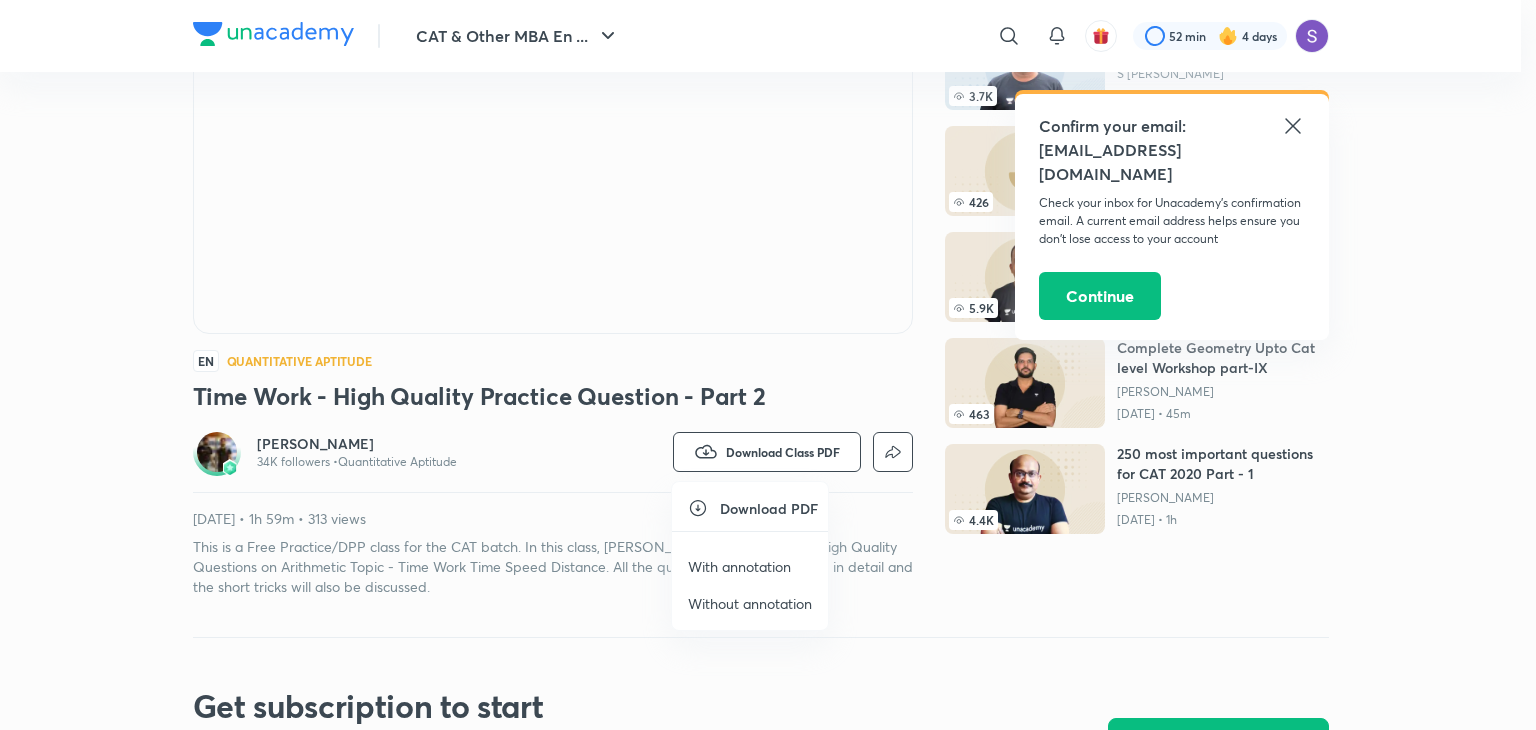 click on "With annotation" at bounding box center [739, 566] 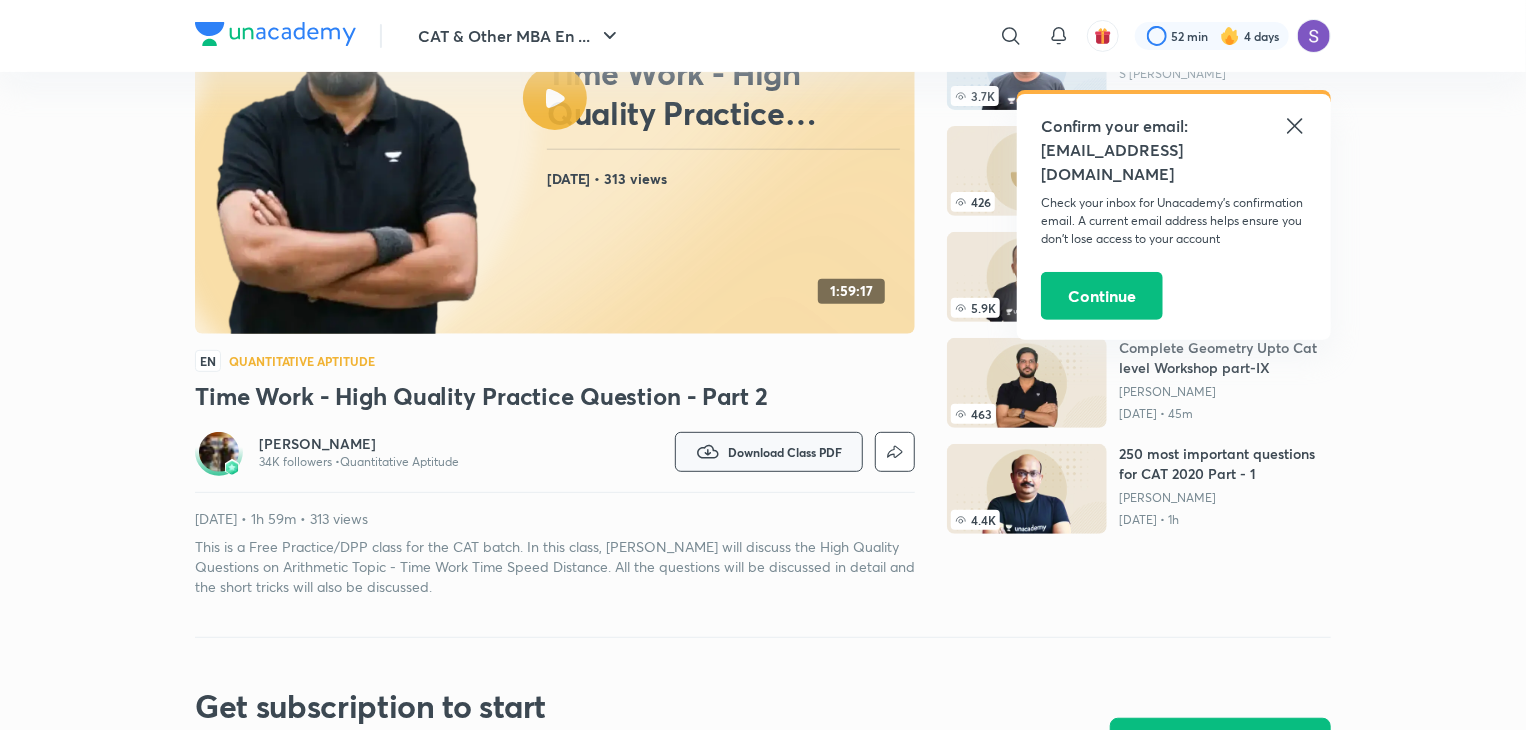scroll, scrollTop: 0, scrollLeft: 0, axis: both 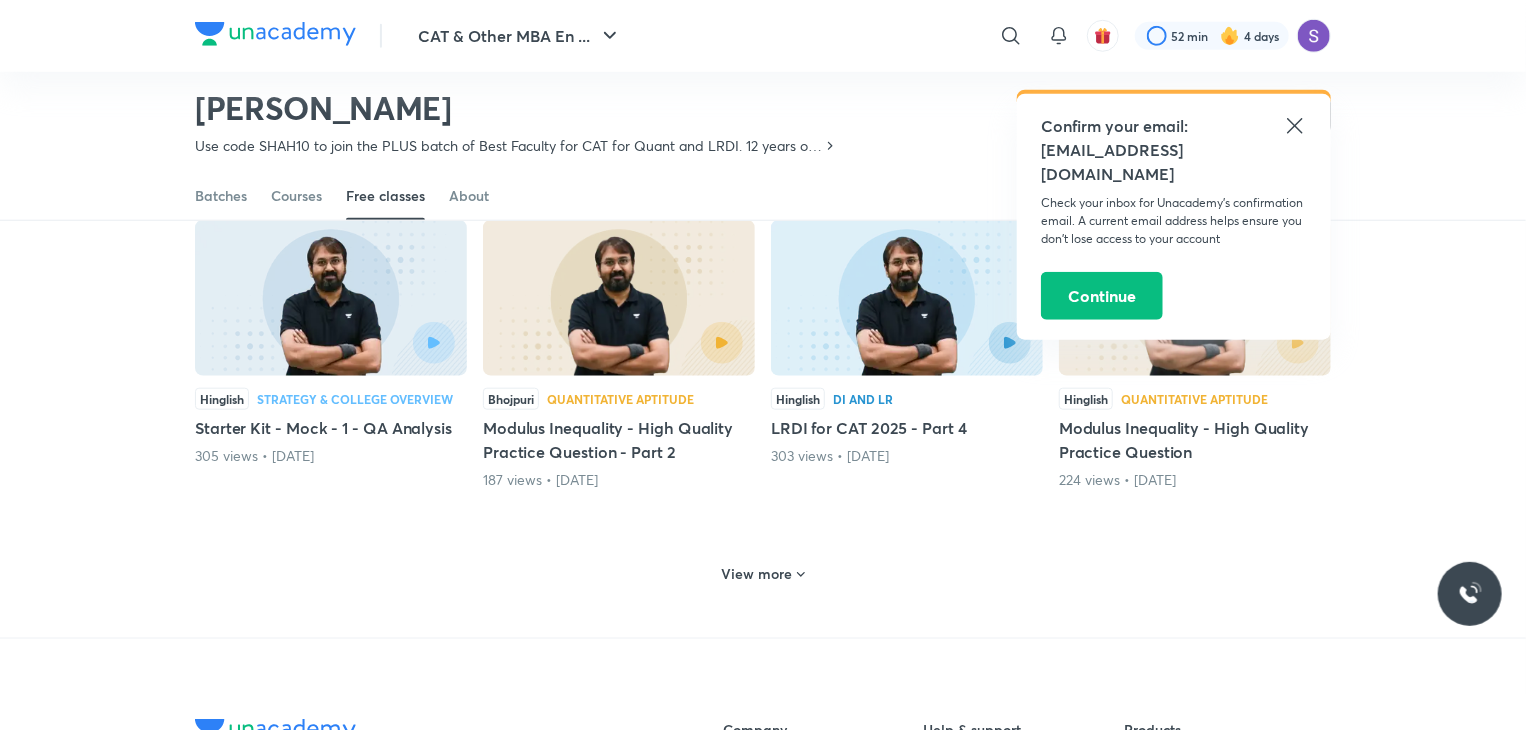 click on "View more" at bounding box center (757, 574) 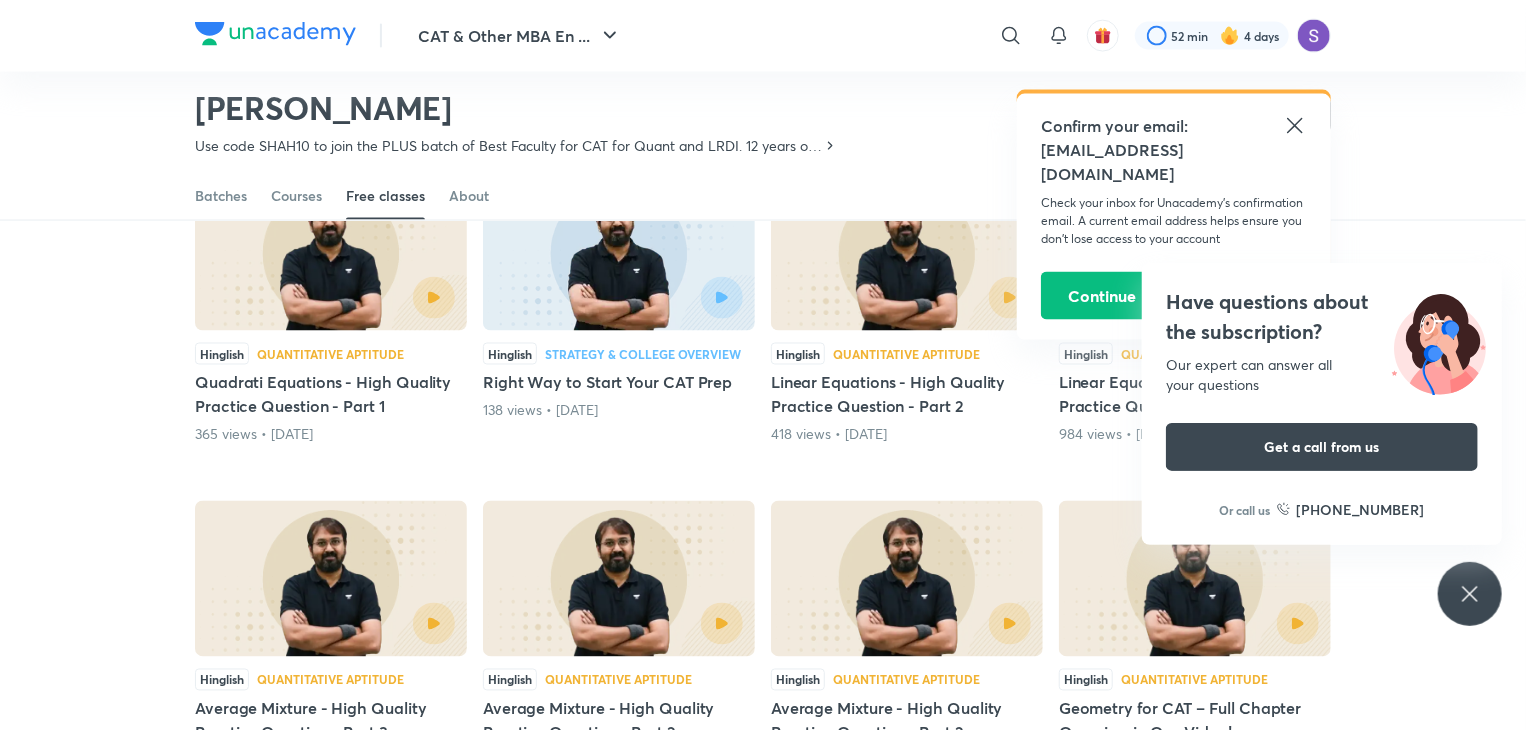 scroll, scrollTop: 1537, scrollLeft: 0, axis: vertical 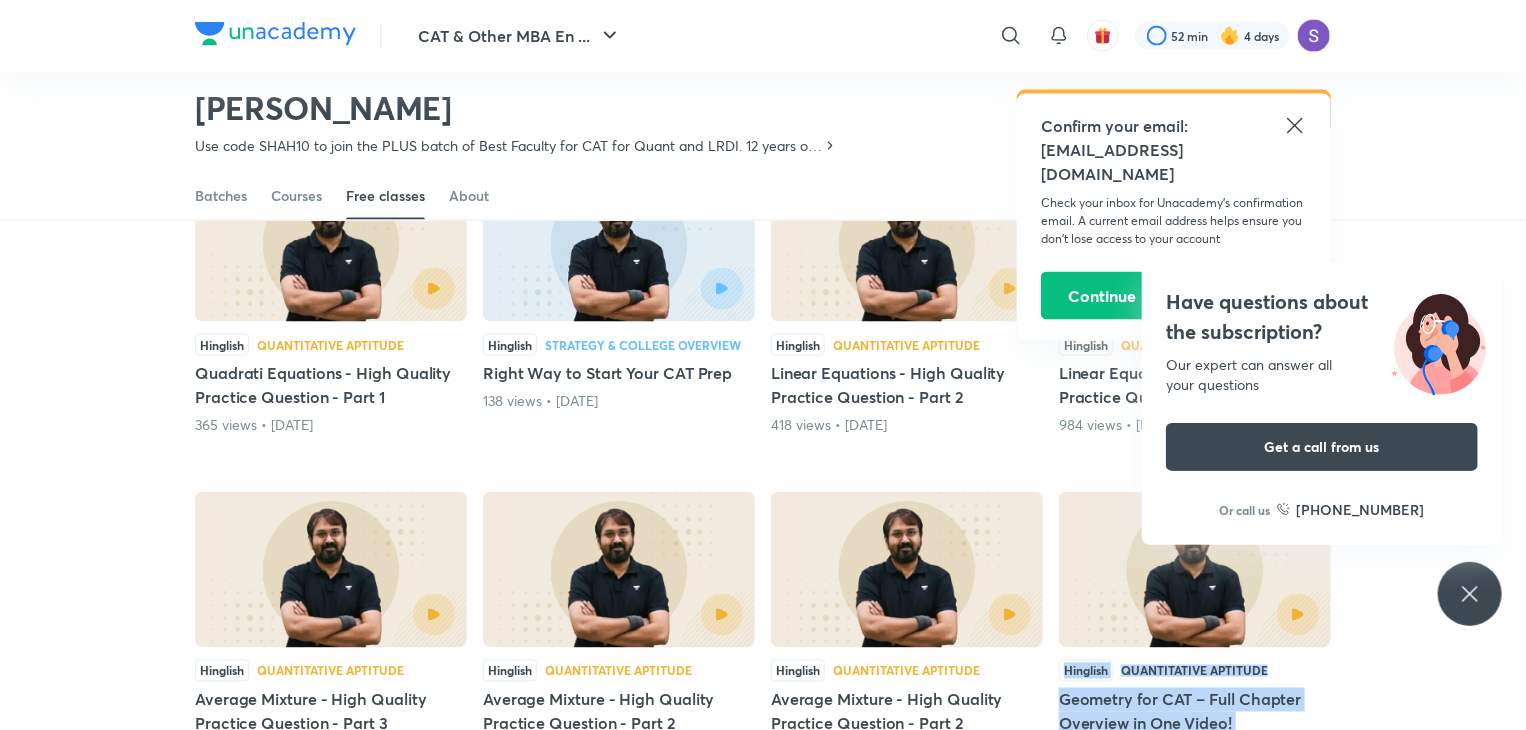 drag, startPoint x: 1461, startPoint y: 593, endPoint x: 1124, endPoint y: 573, distance: 337.59296 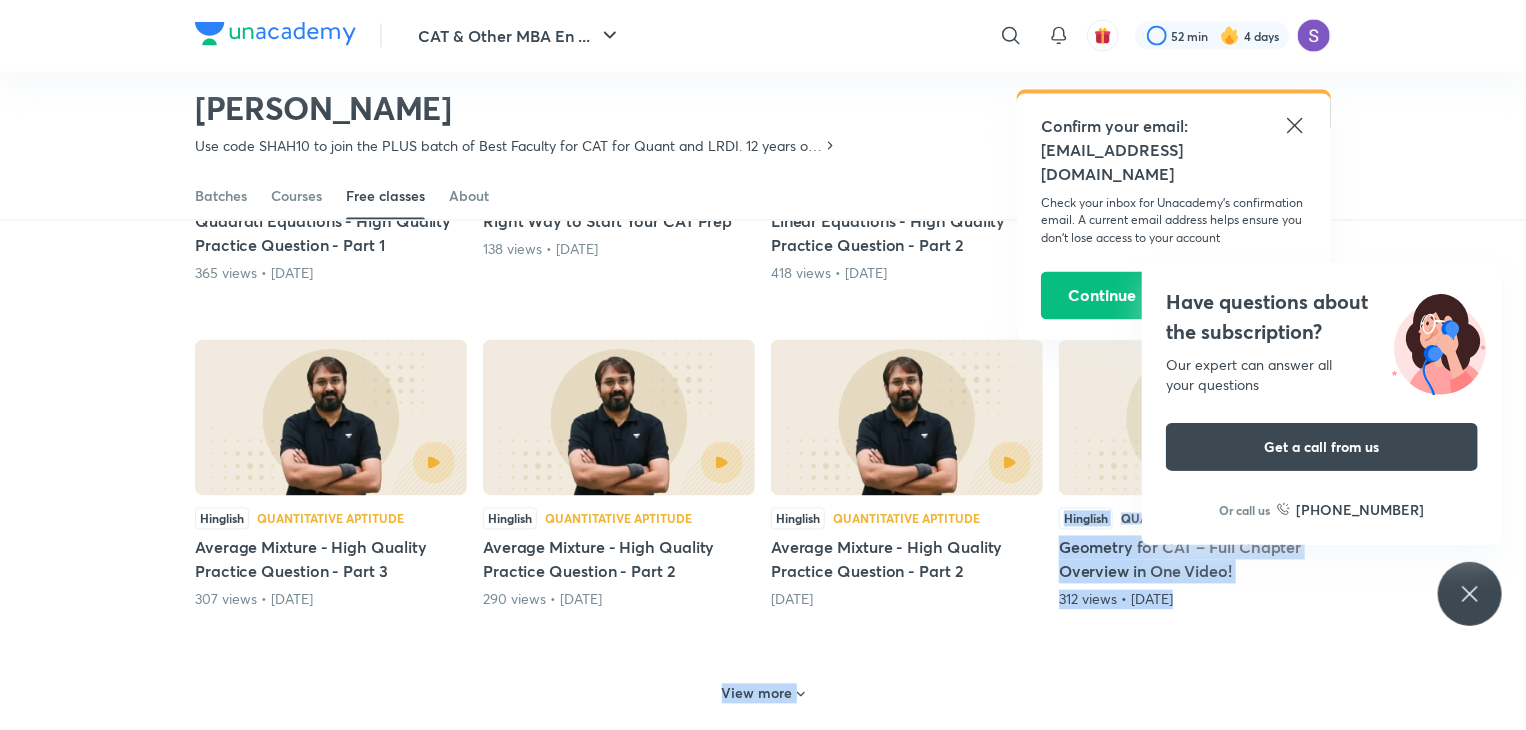 scroll, scrollTop: 1696, scrollLeft: 0, axis: vertical 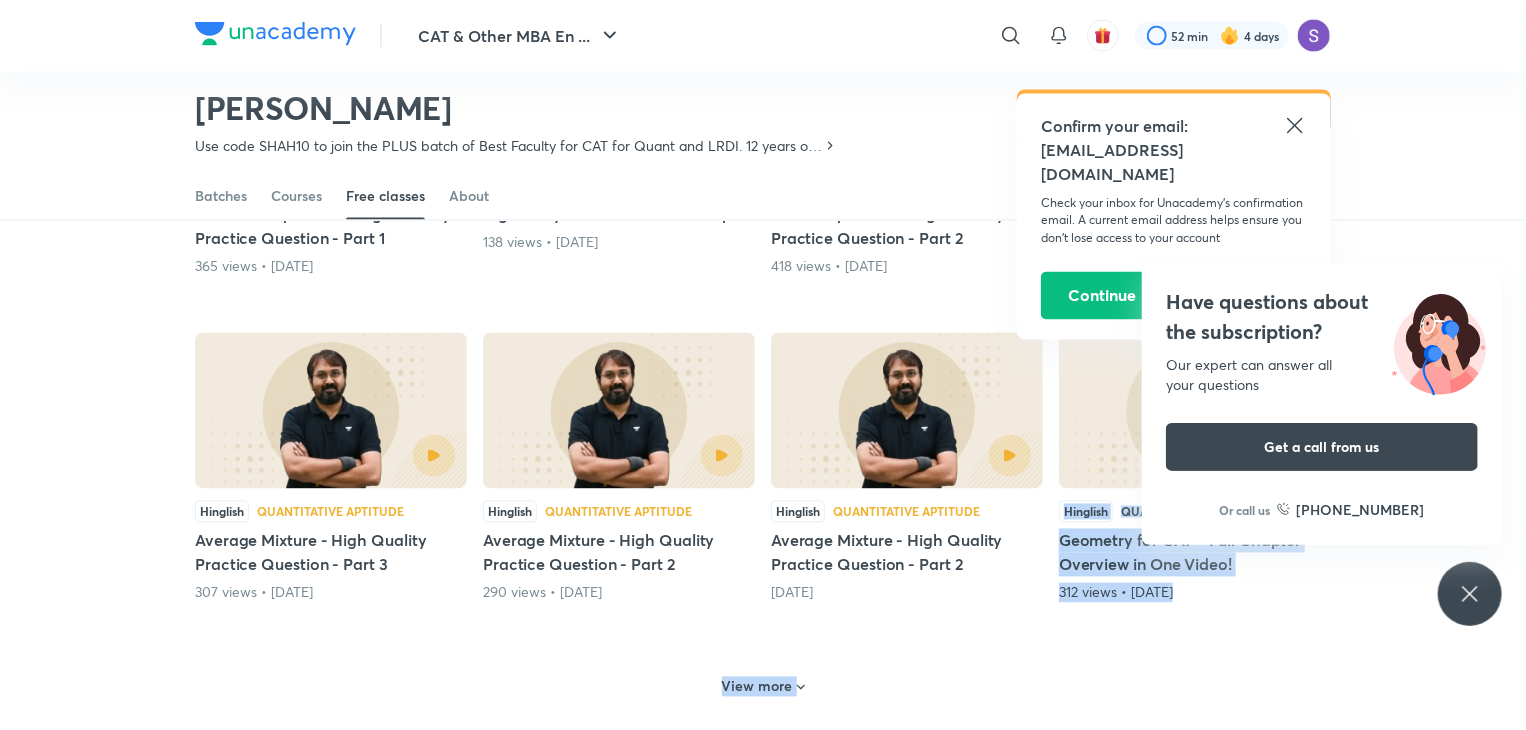 click on "Have questions about the subscription? Our expert can answer all your questions Get a call from us Or call us +91 8585858585" at bounding box center [1470, 594] 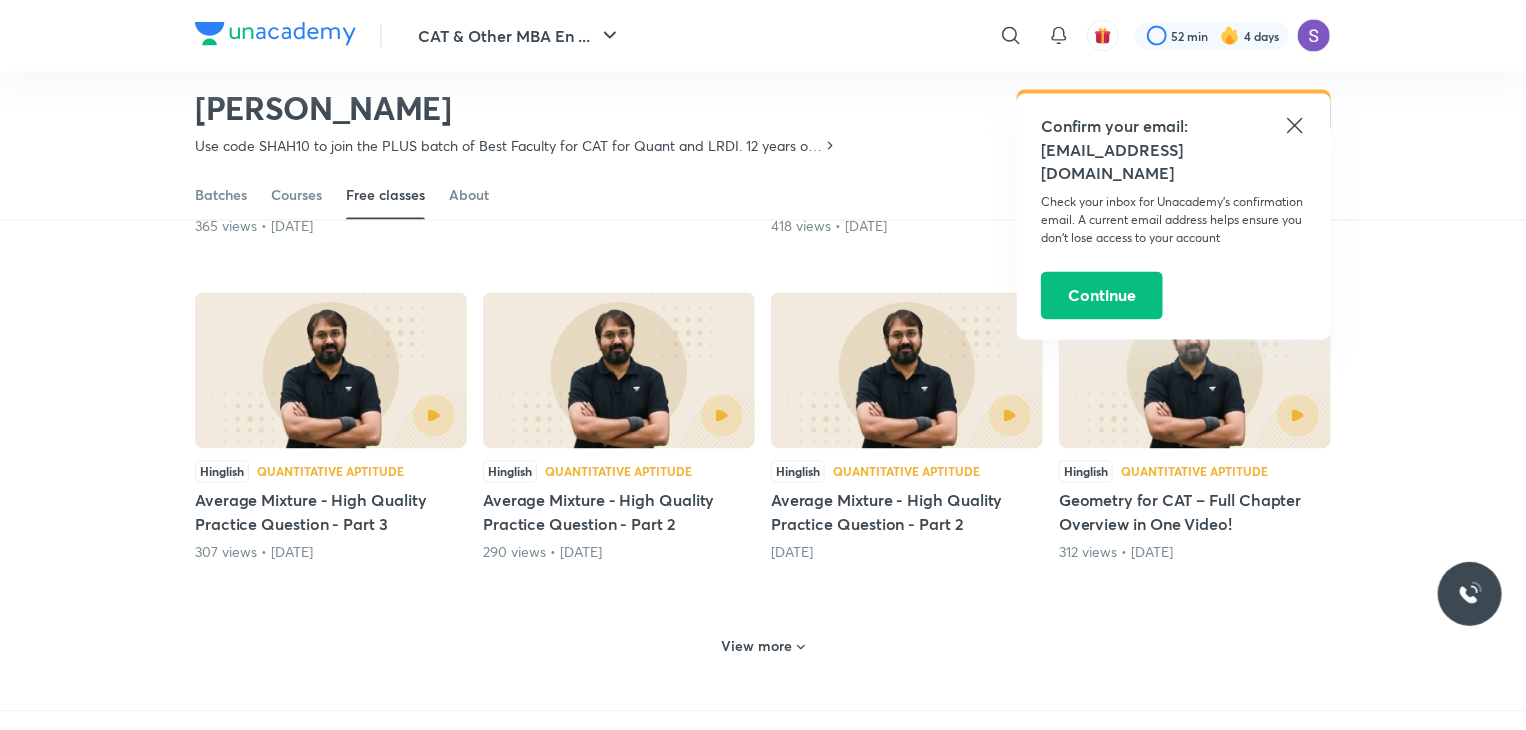 scroll, scrollTop: 1740, scrollLeft: 0, axis: vertical 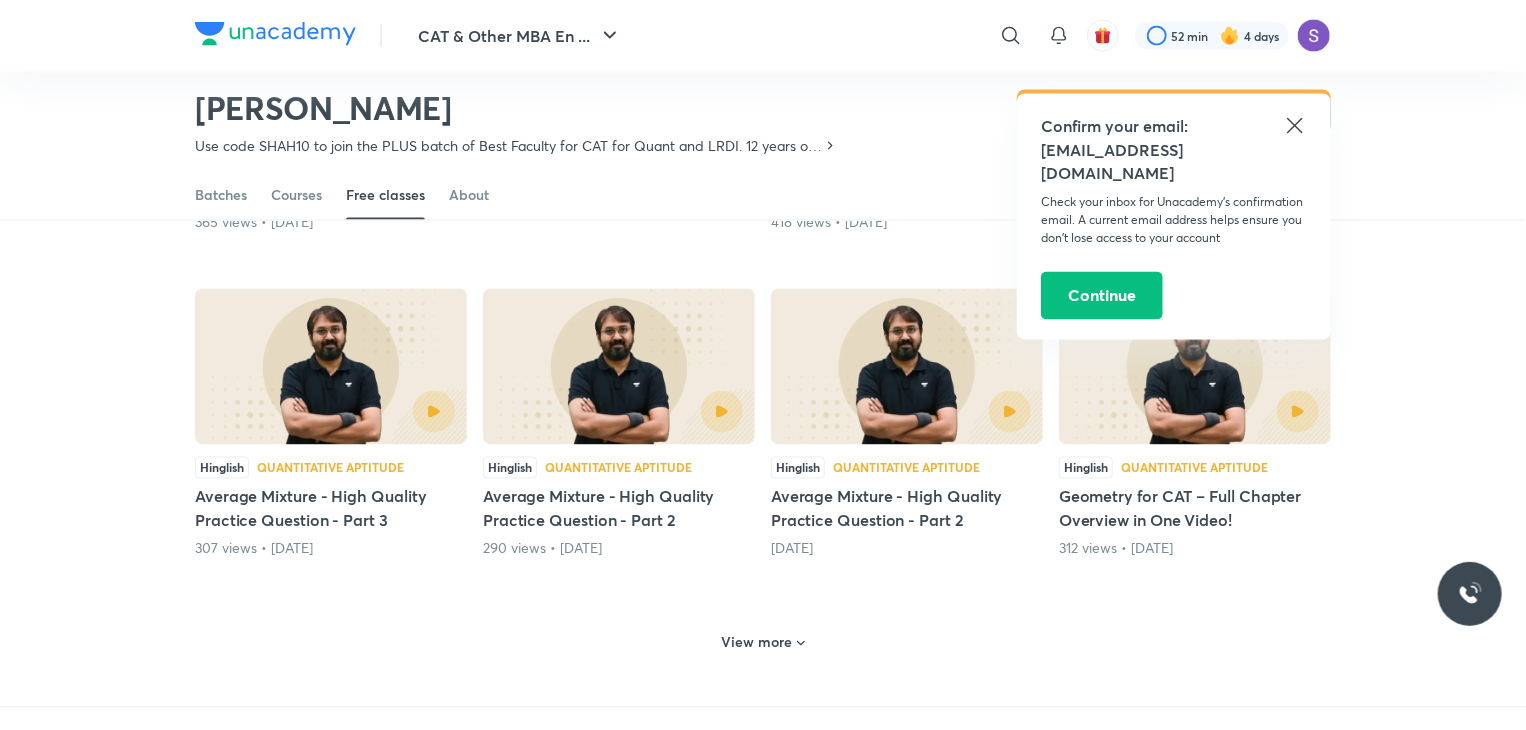 click on "Average Mixture - High Quality Practice Question - Part 2" at bounding box center (907, 509) 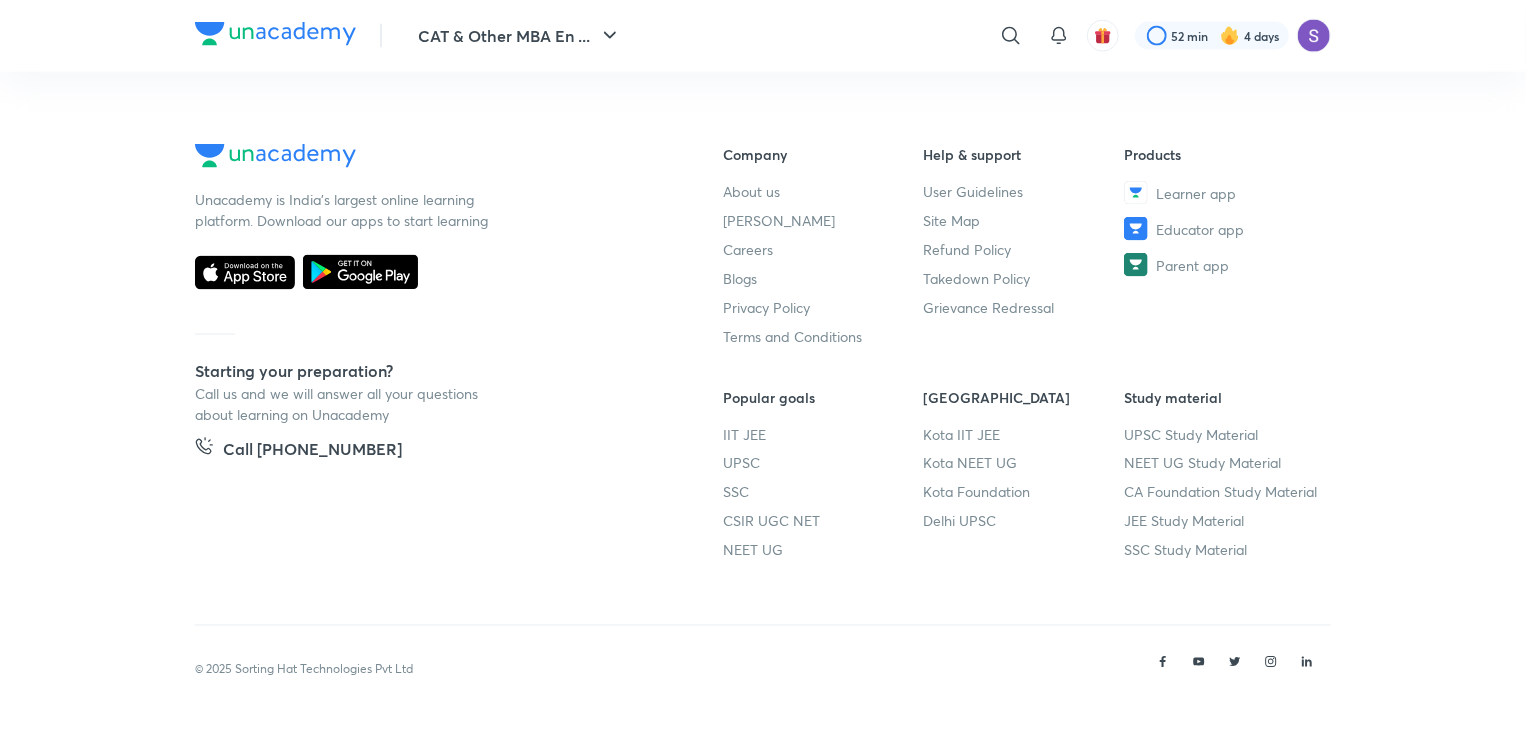 scroll, scrollTop: 0, scrollLeft: 0, axis: both 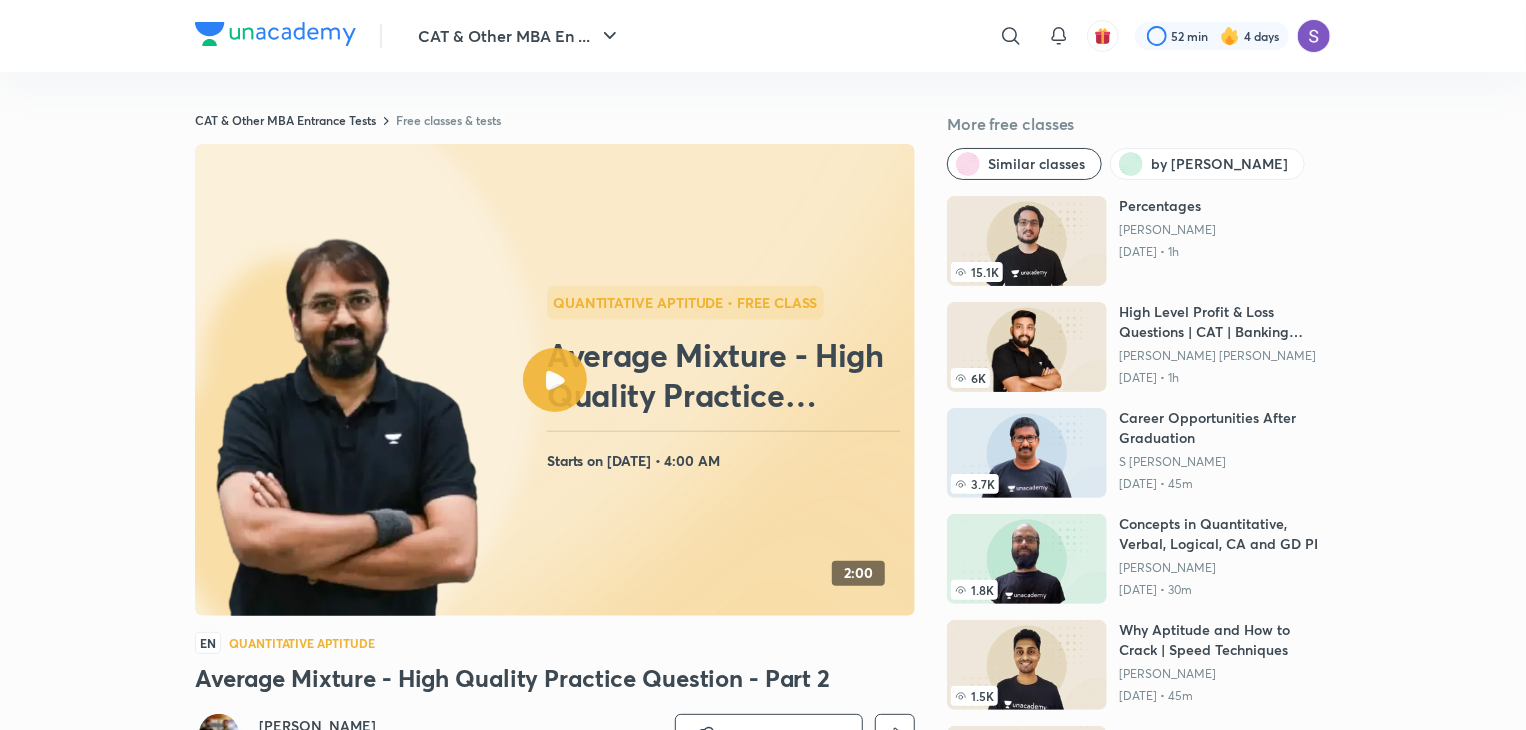 click on "Average Mixture - High Quality Practice Question - Part 2" at bounding box center (727, 375) 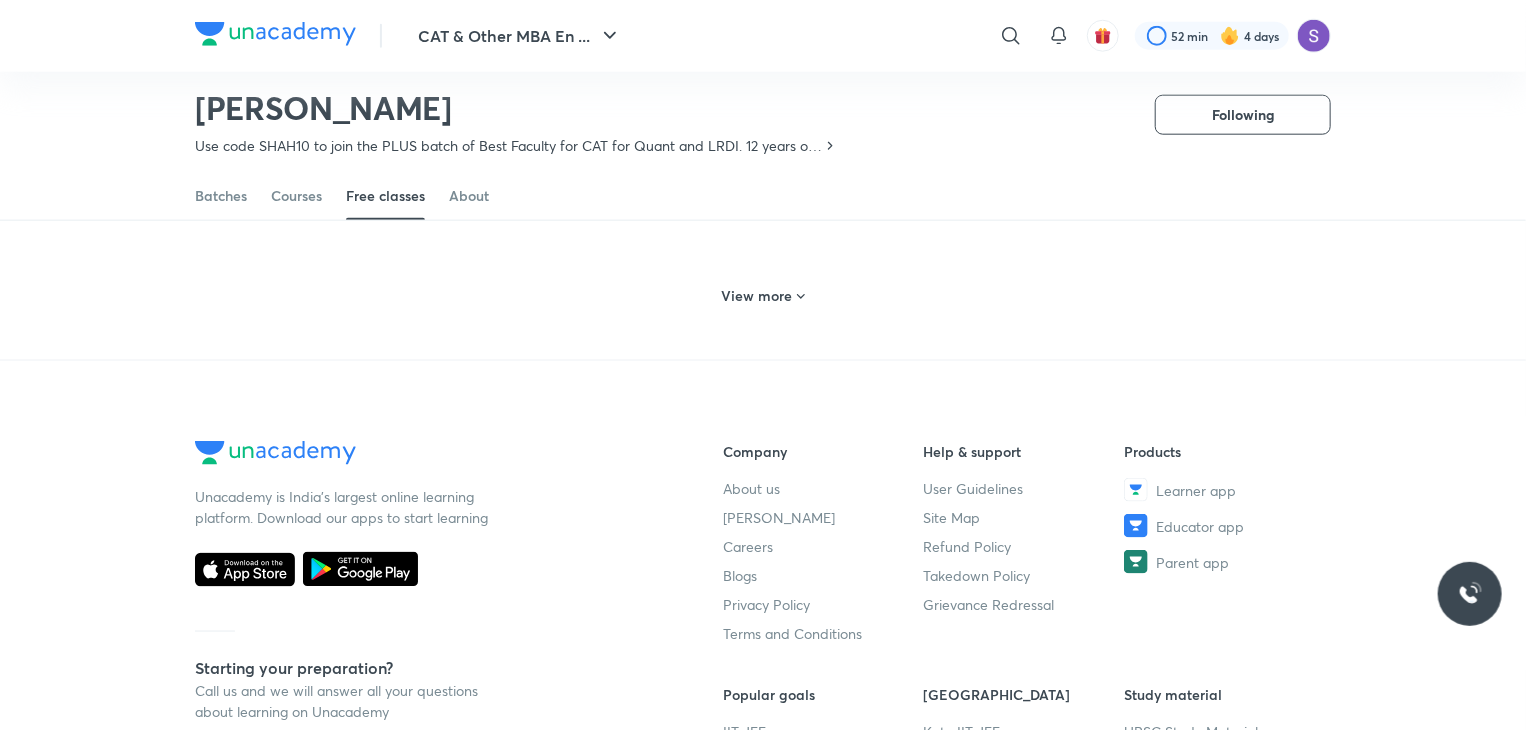 scroll, scrollTop: 1111, scrollLeft: 0, axis: vertical 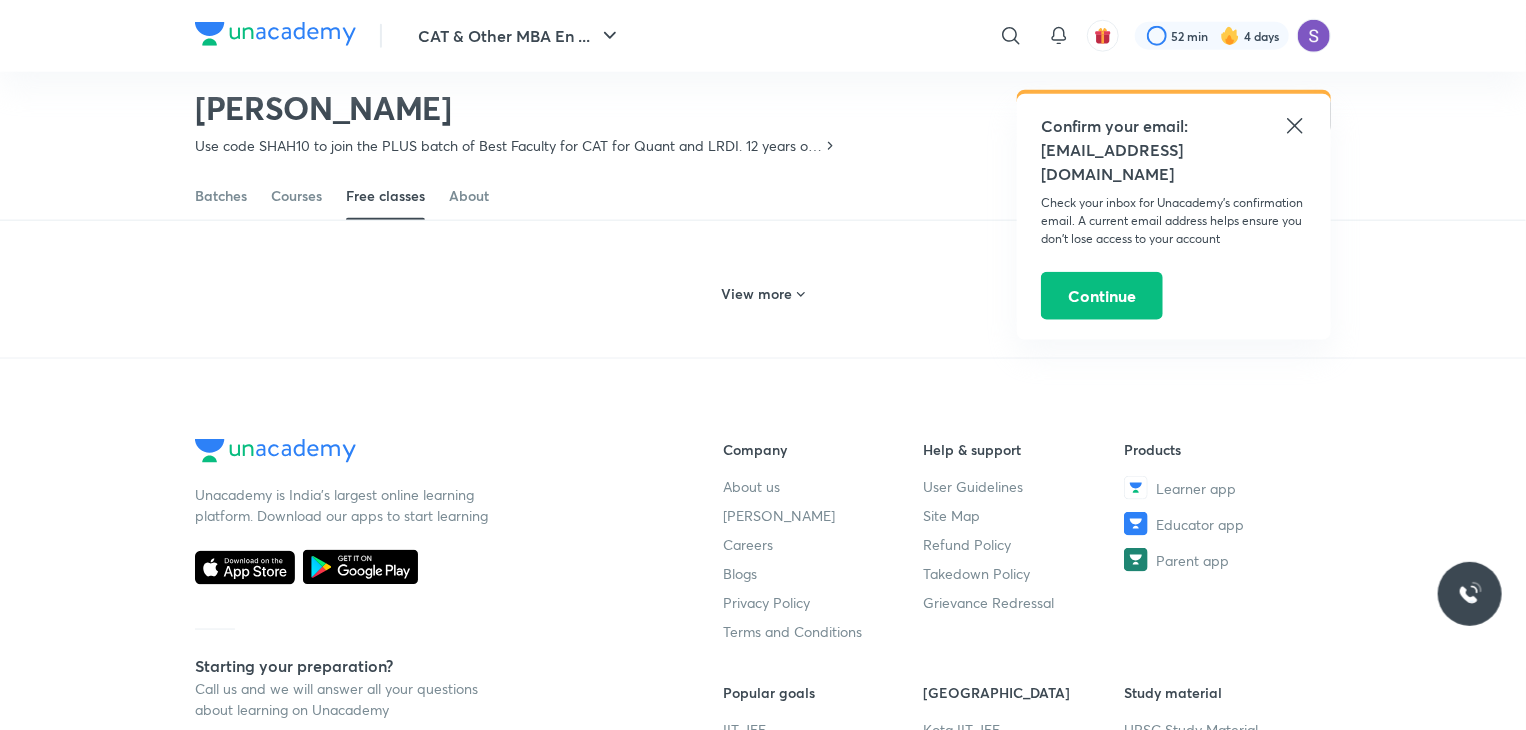 click on "View more" at bounding box center [757, 294] 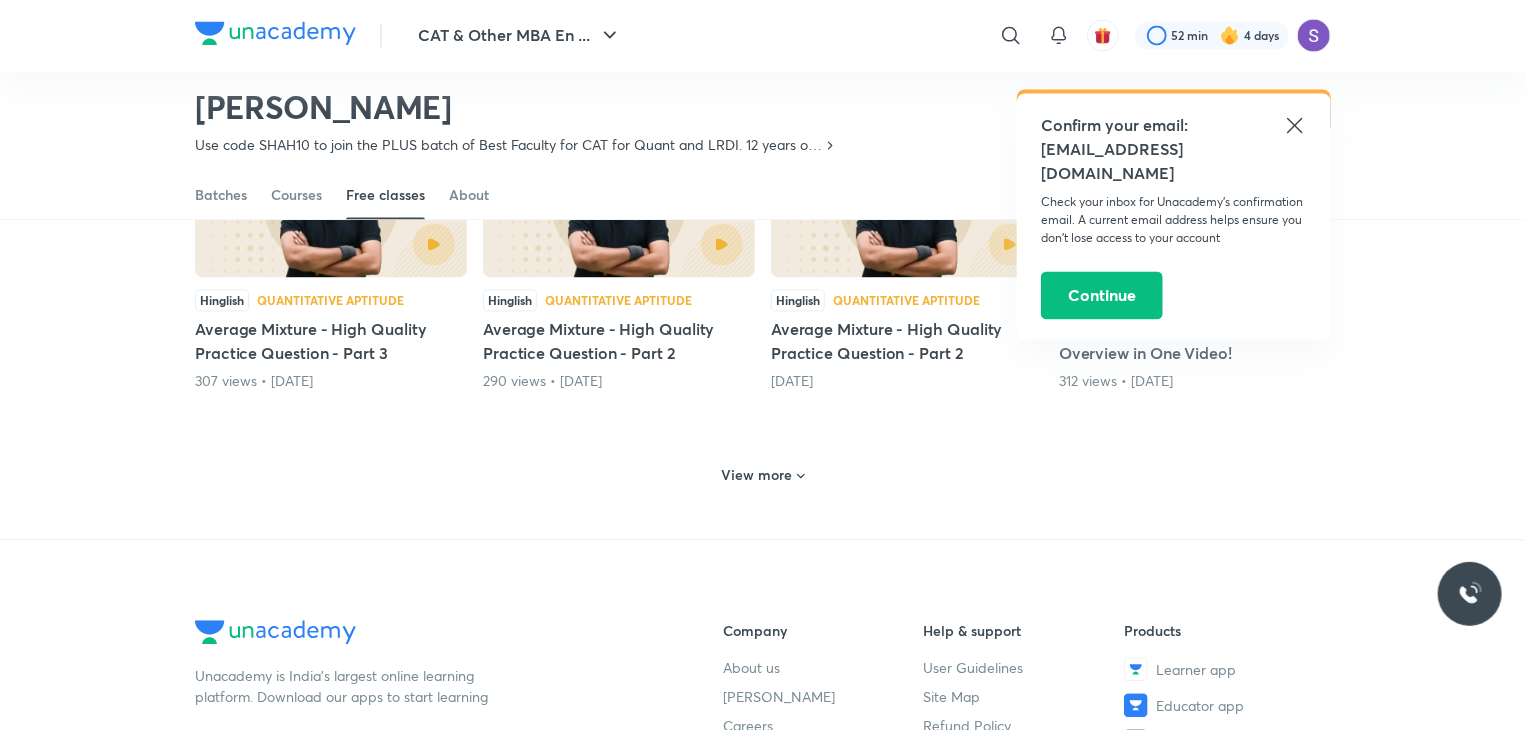 scroll, scrollTop: 1909, scrollLeft: 0, axis: vertical 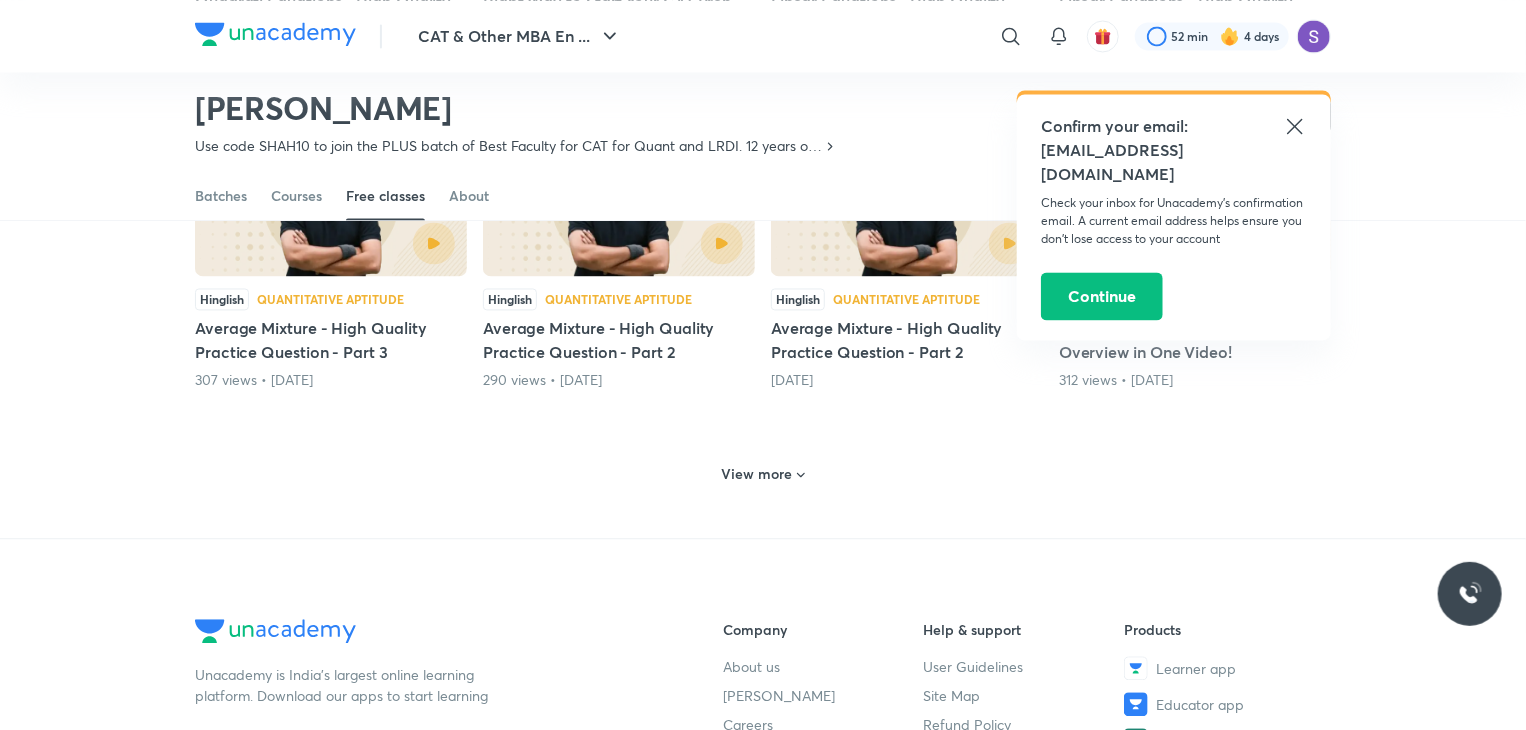 click on "Average Mixture - High Quality Practice Question - Part 2" at bounding box center (619, 340) 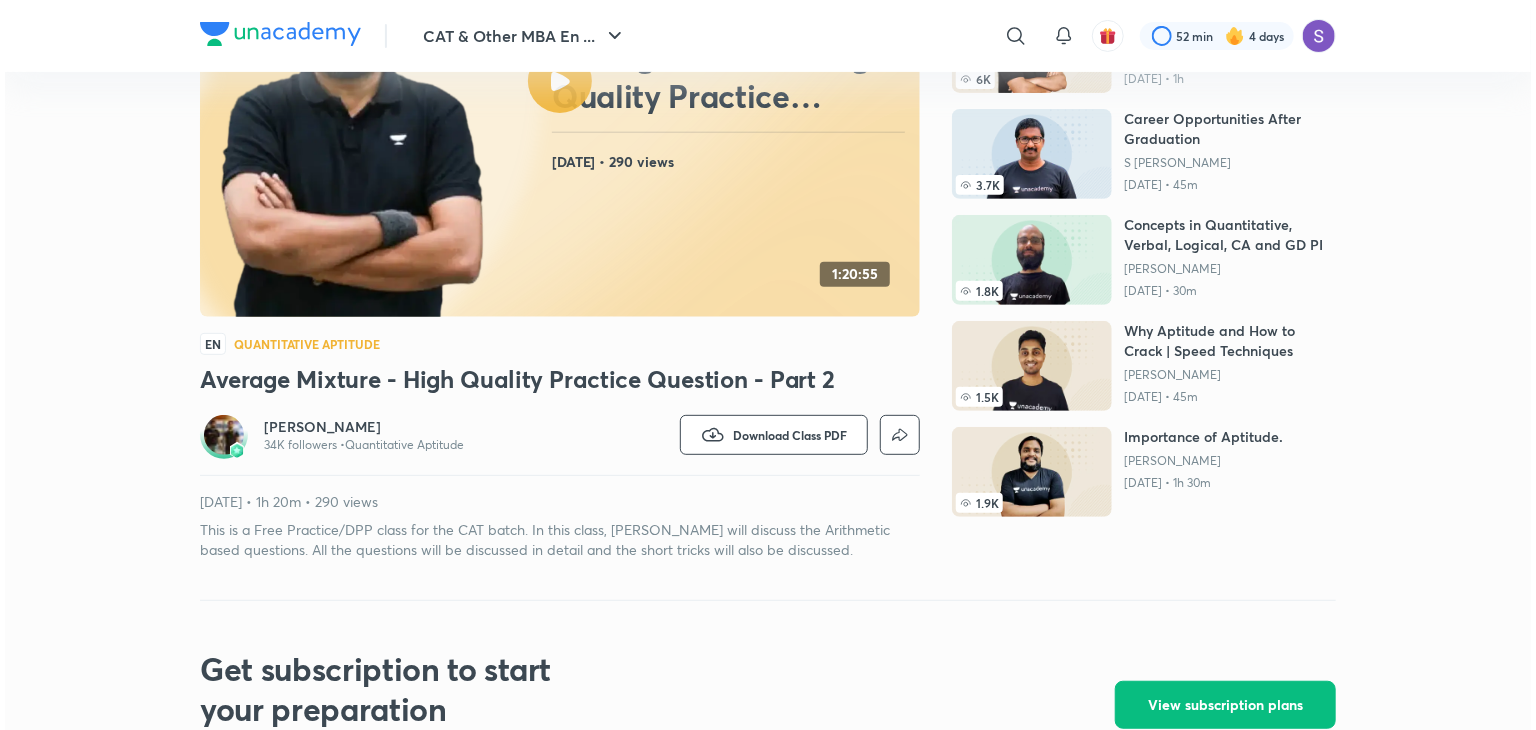 scroll, scrollTop: 300, scrollLeft: 0, axis: vertical 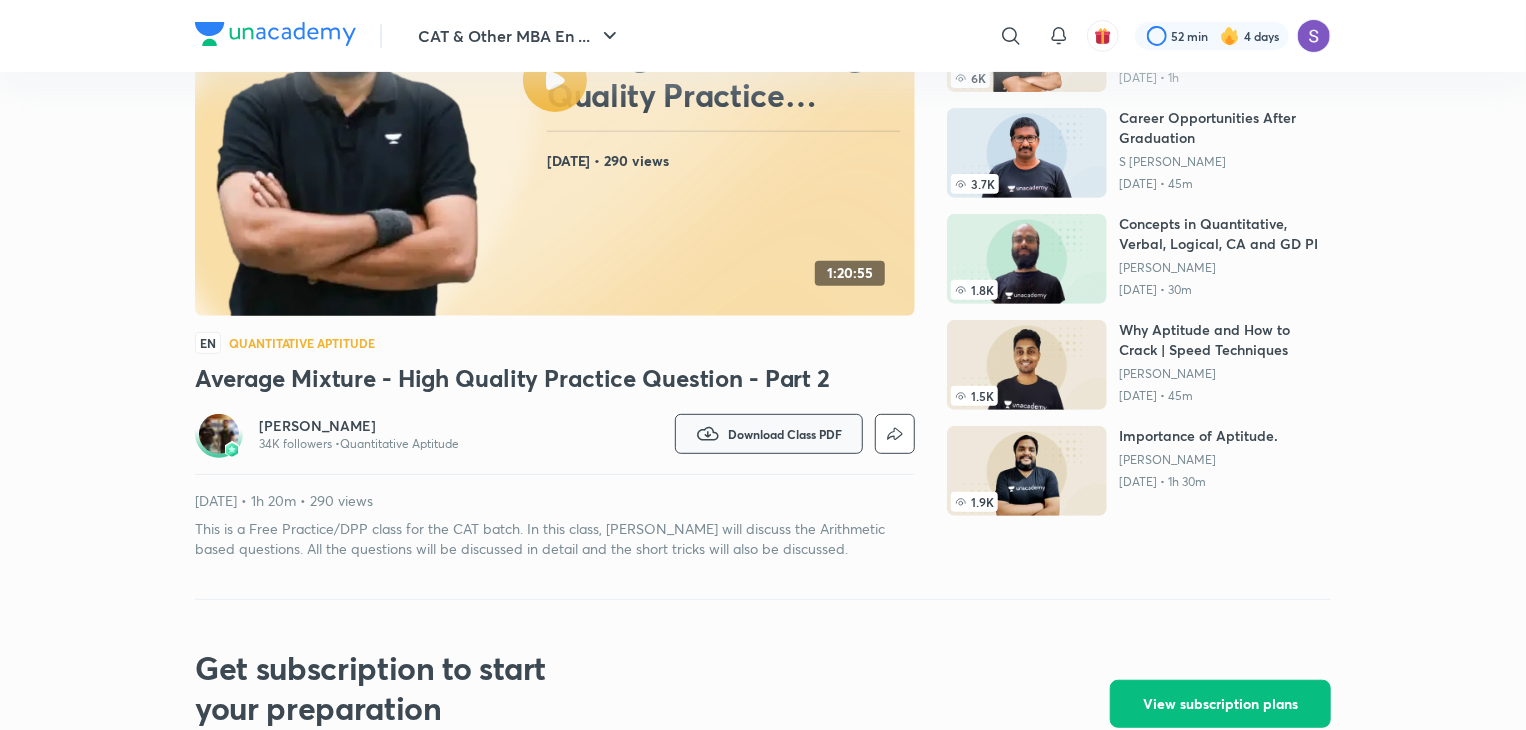 click on "Download Class PDF" at bounding box center (785, 434) 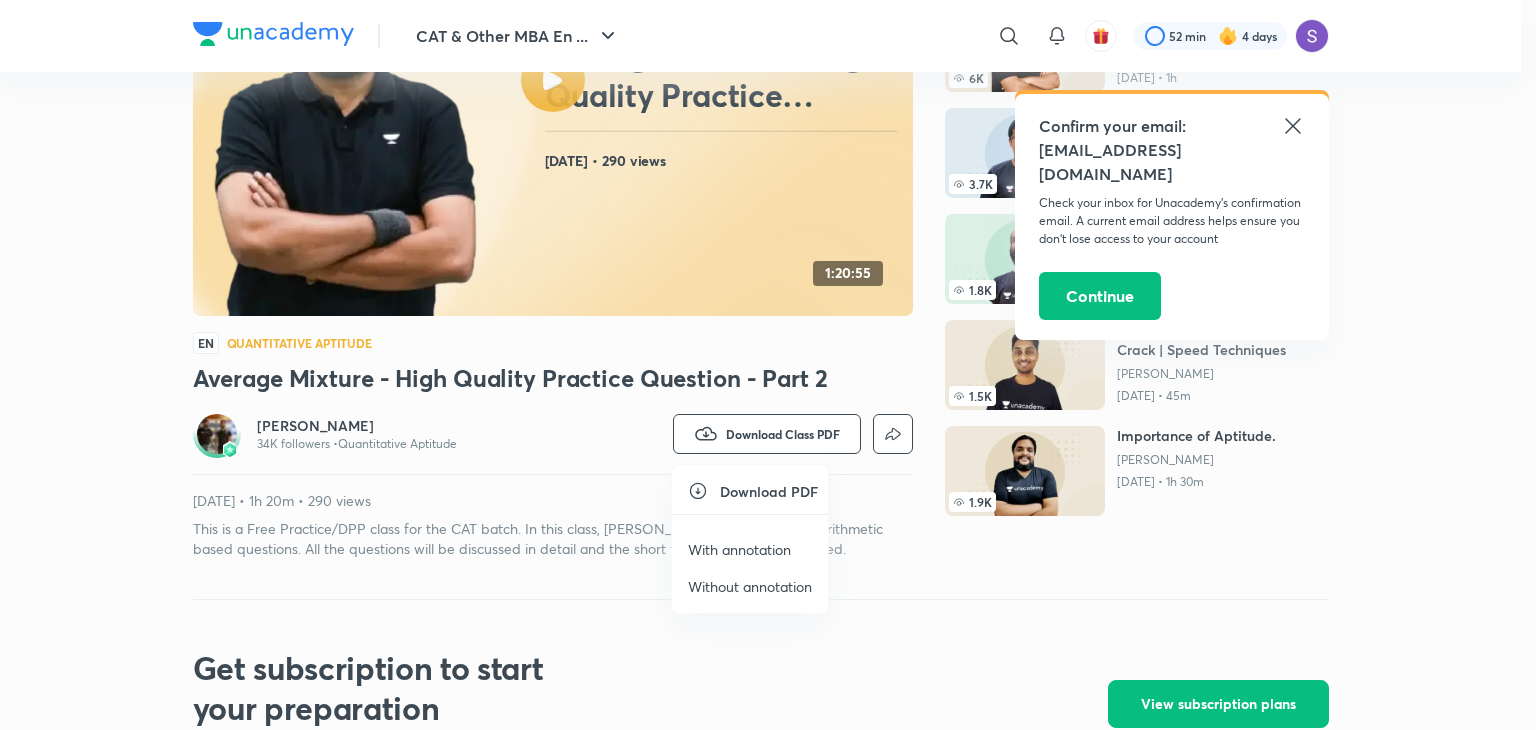click on "With annotation" at bounding box center (750, 549) 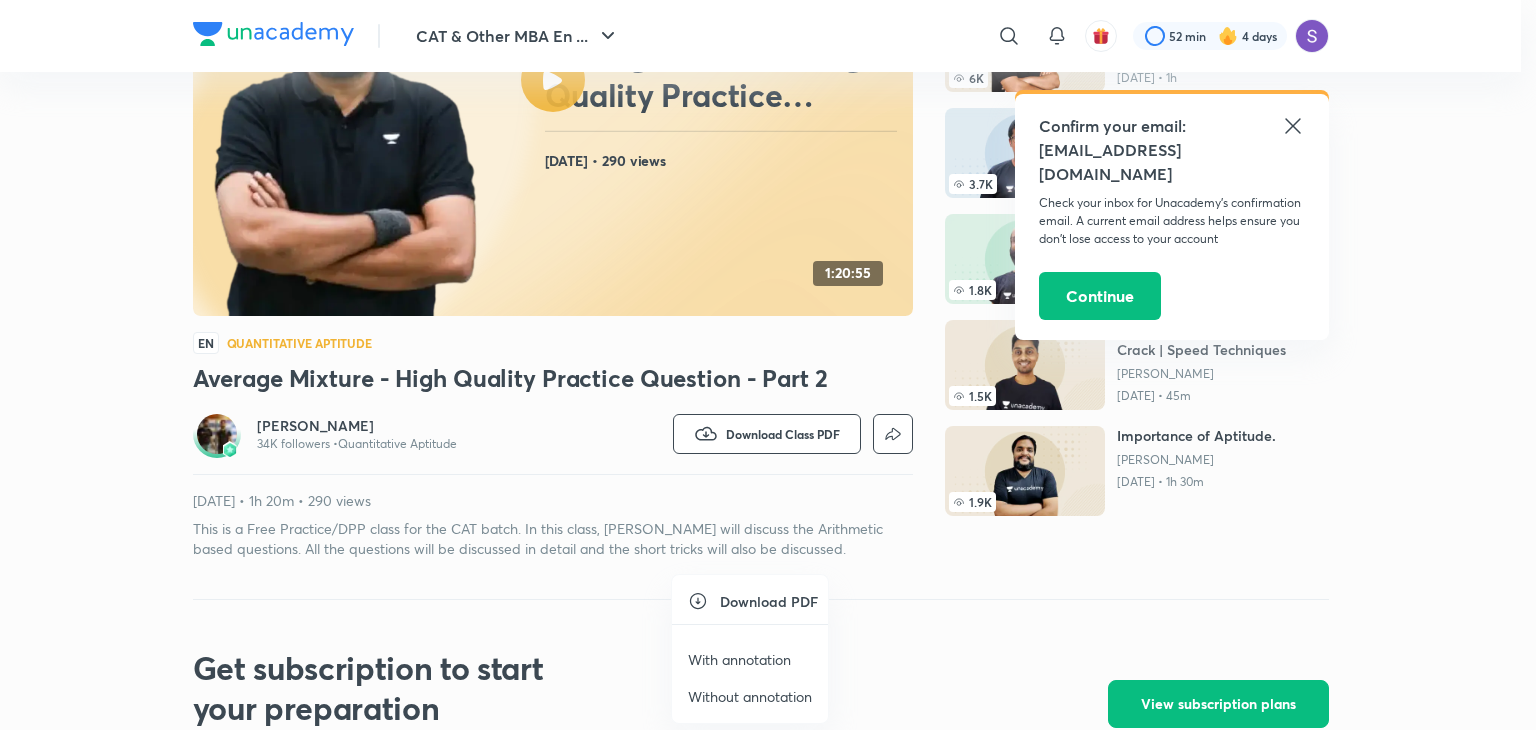 scroll, scrollTop: 0, scrollLeft: 0, axis: both 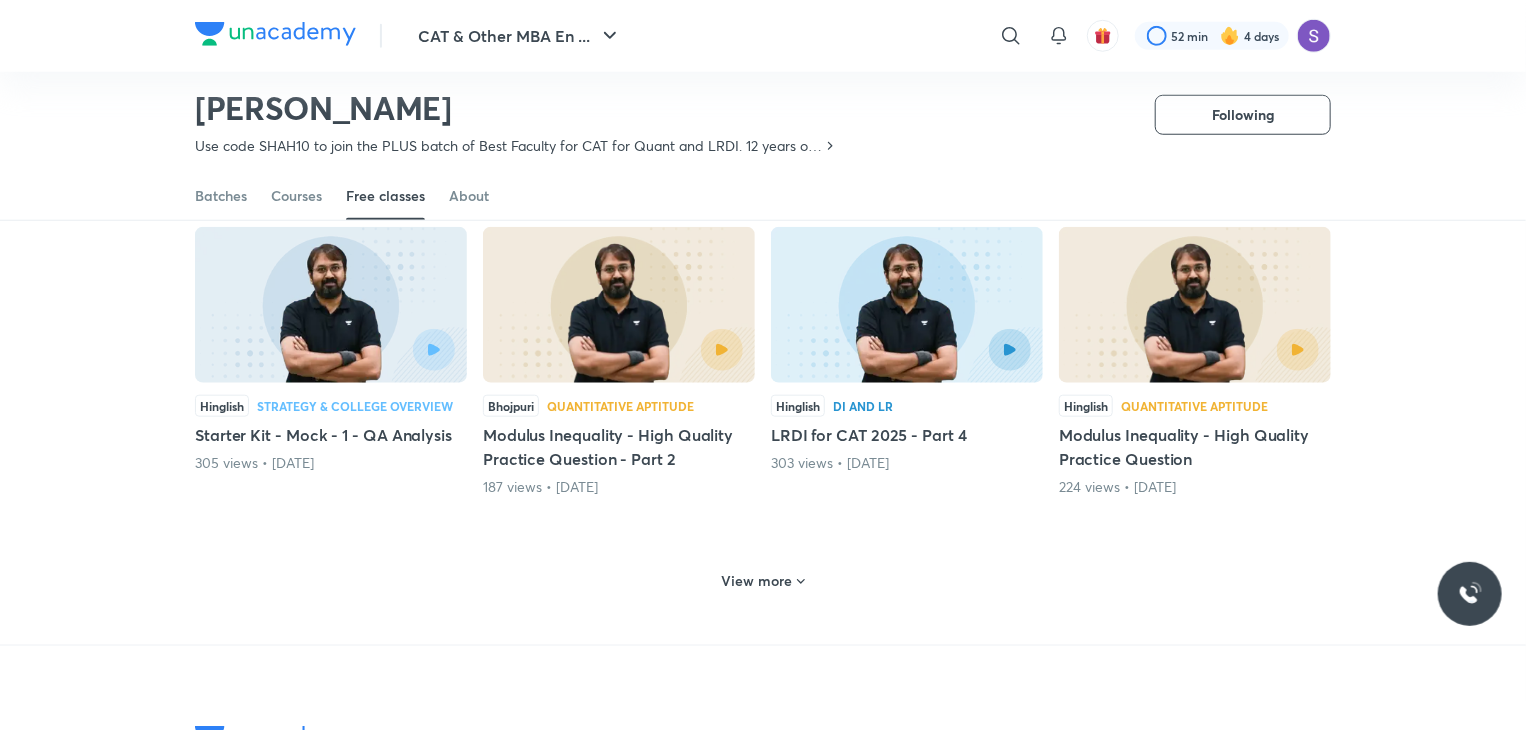 click on "View more" at bounding box center [757, 581] 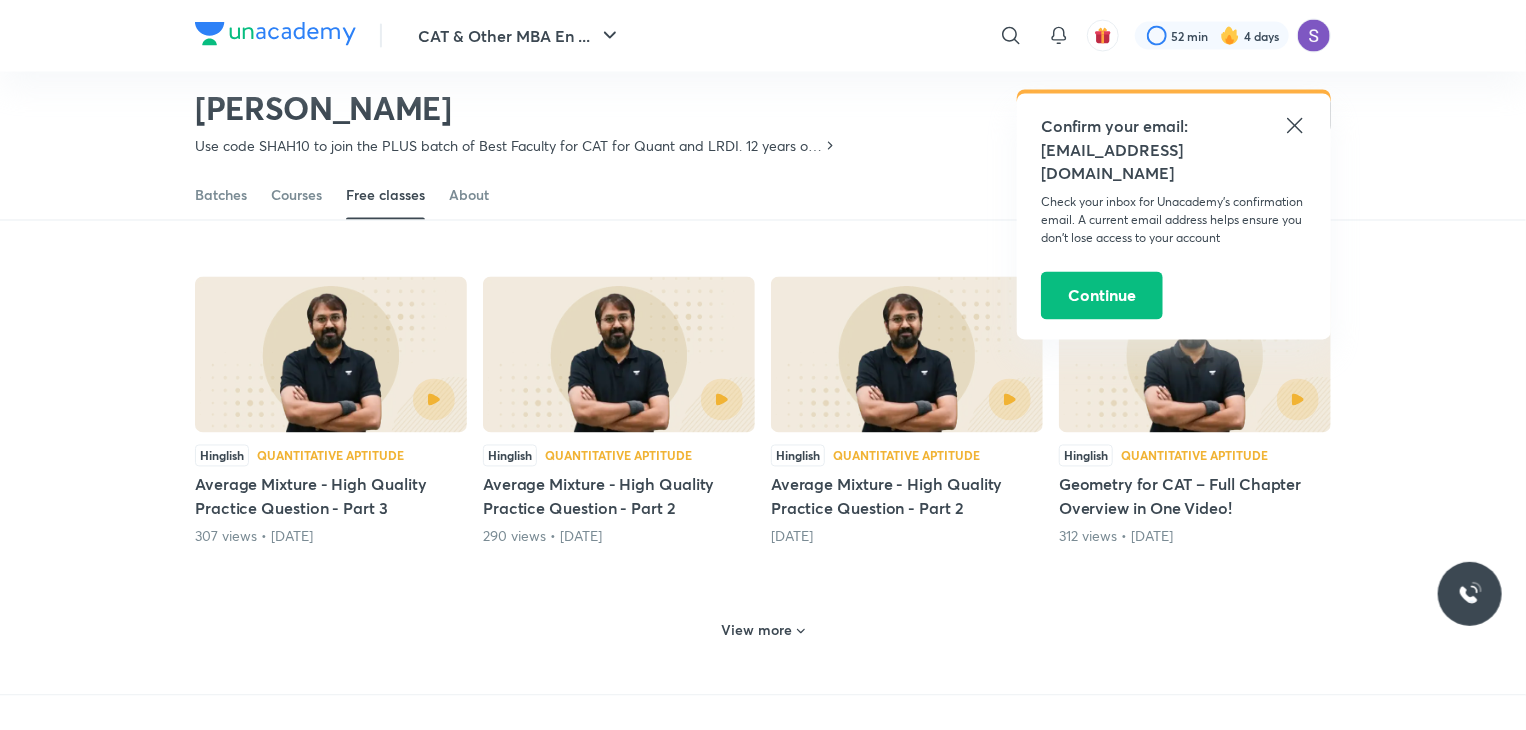 scroll, scrollTop: 1758, scrollLeft: 0, axis: vertical 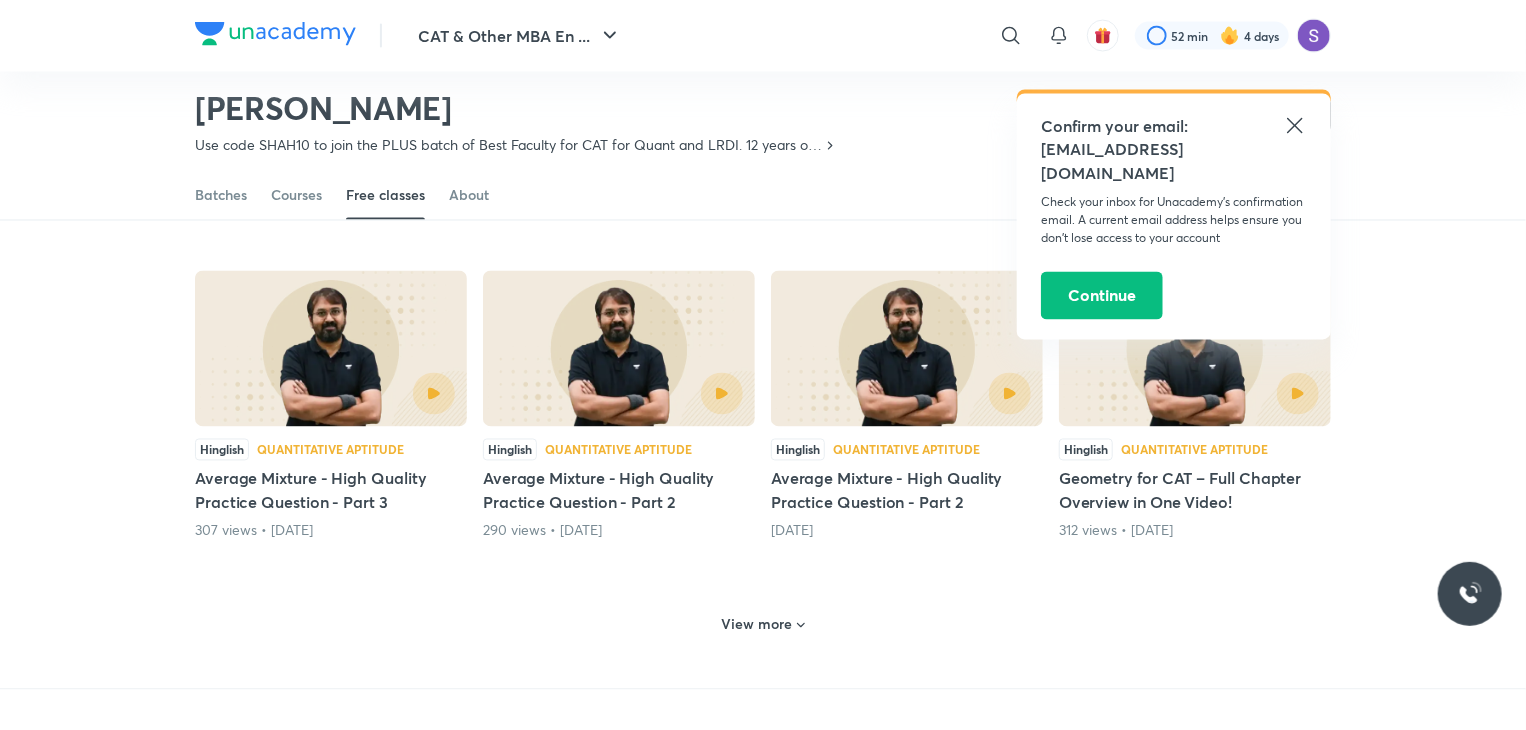 click on "Average Mixture - High Quality Practice Question - Part 3" at bounding box center [331, 491] 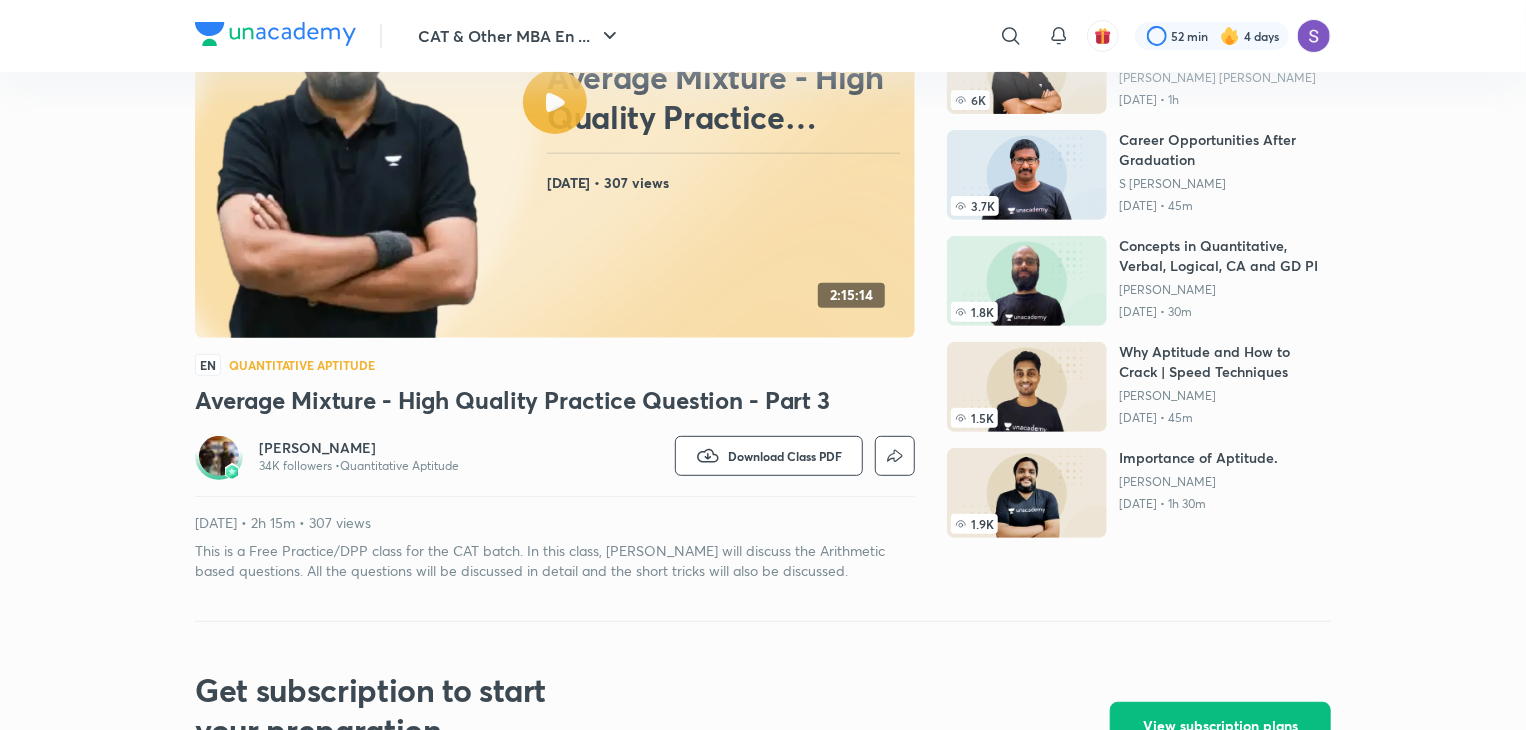 scroll, scrollTop: 280, scrollLeft: 0, axis: vertical 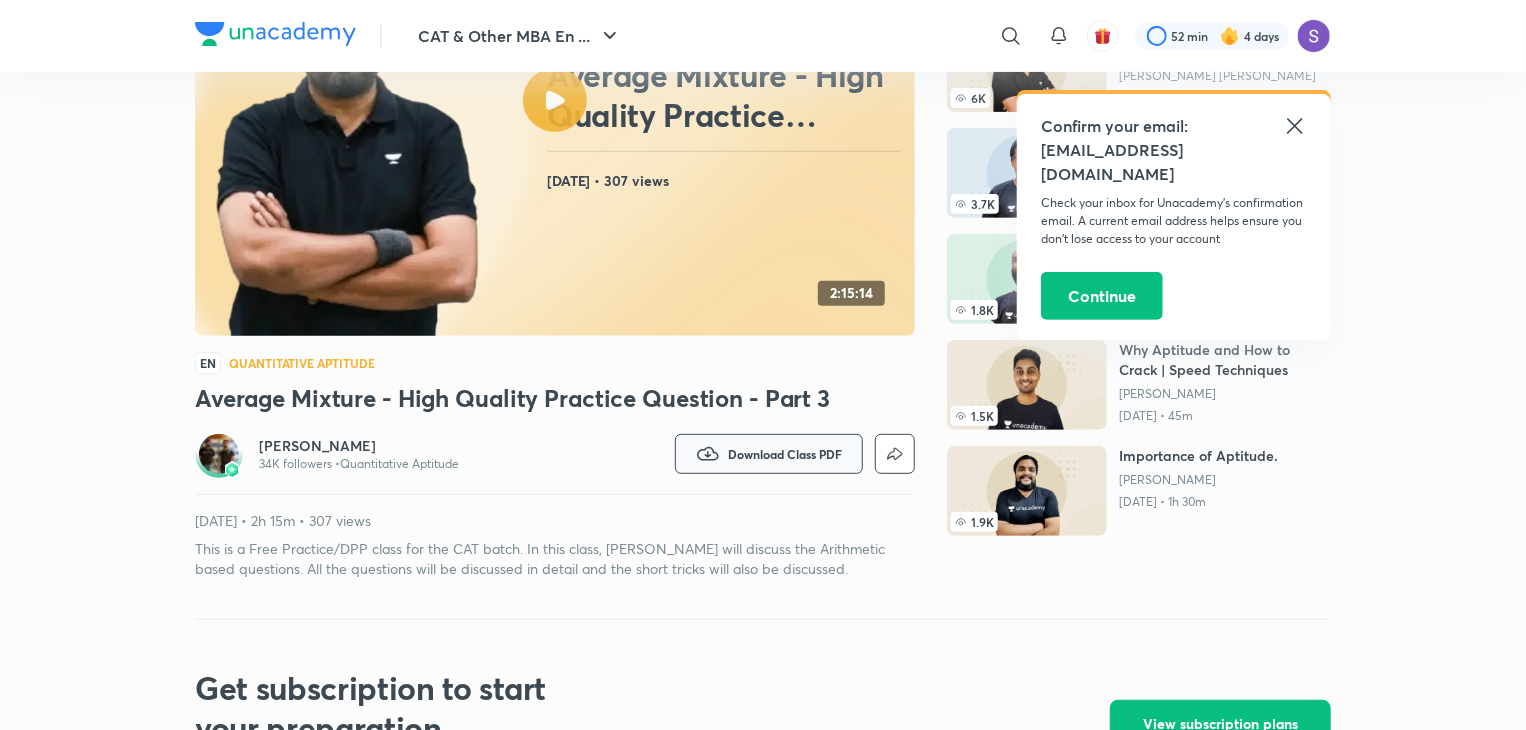 click on "Download Class PDF" at bounding box center [769, 454] 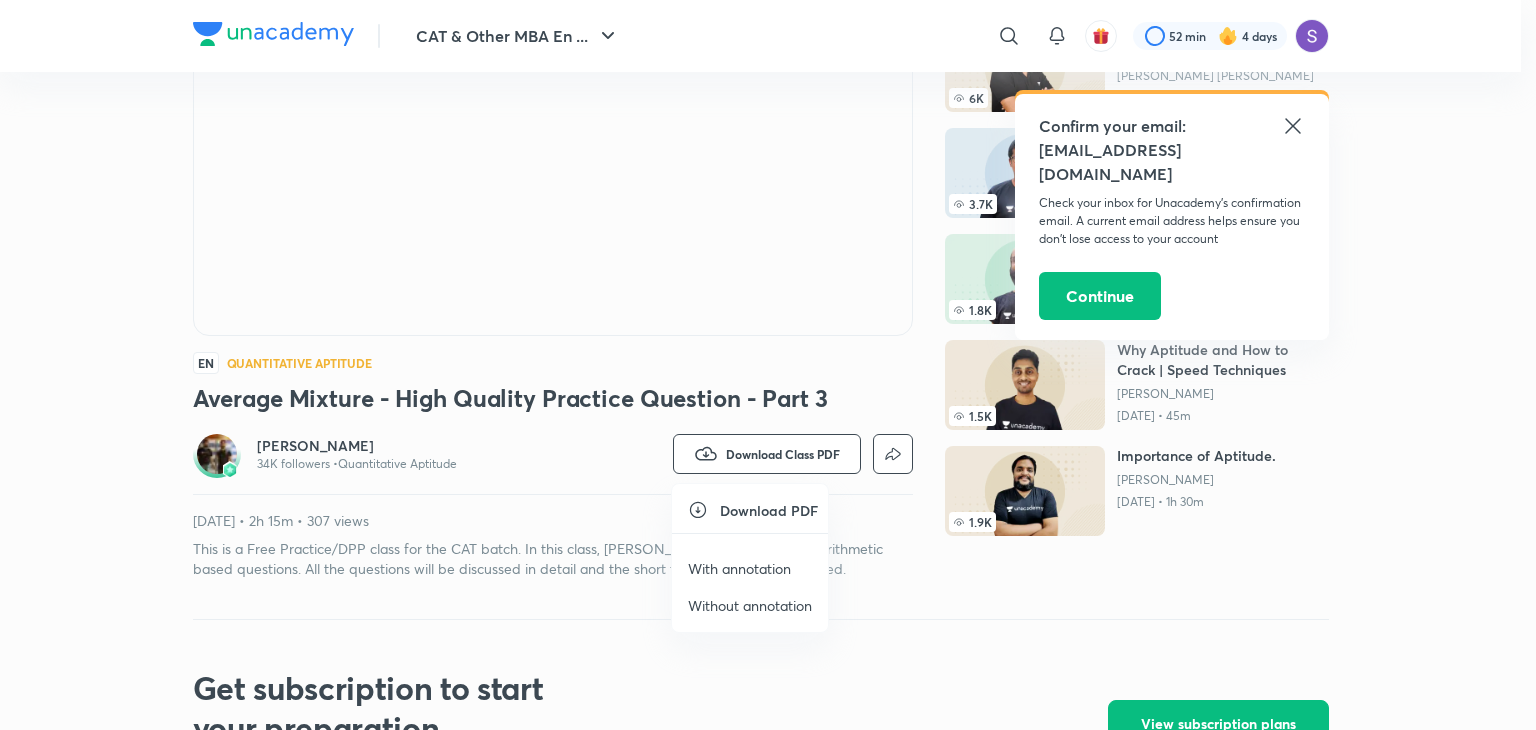 click on "With annotation" at bounding box center [739, 568] 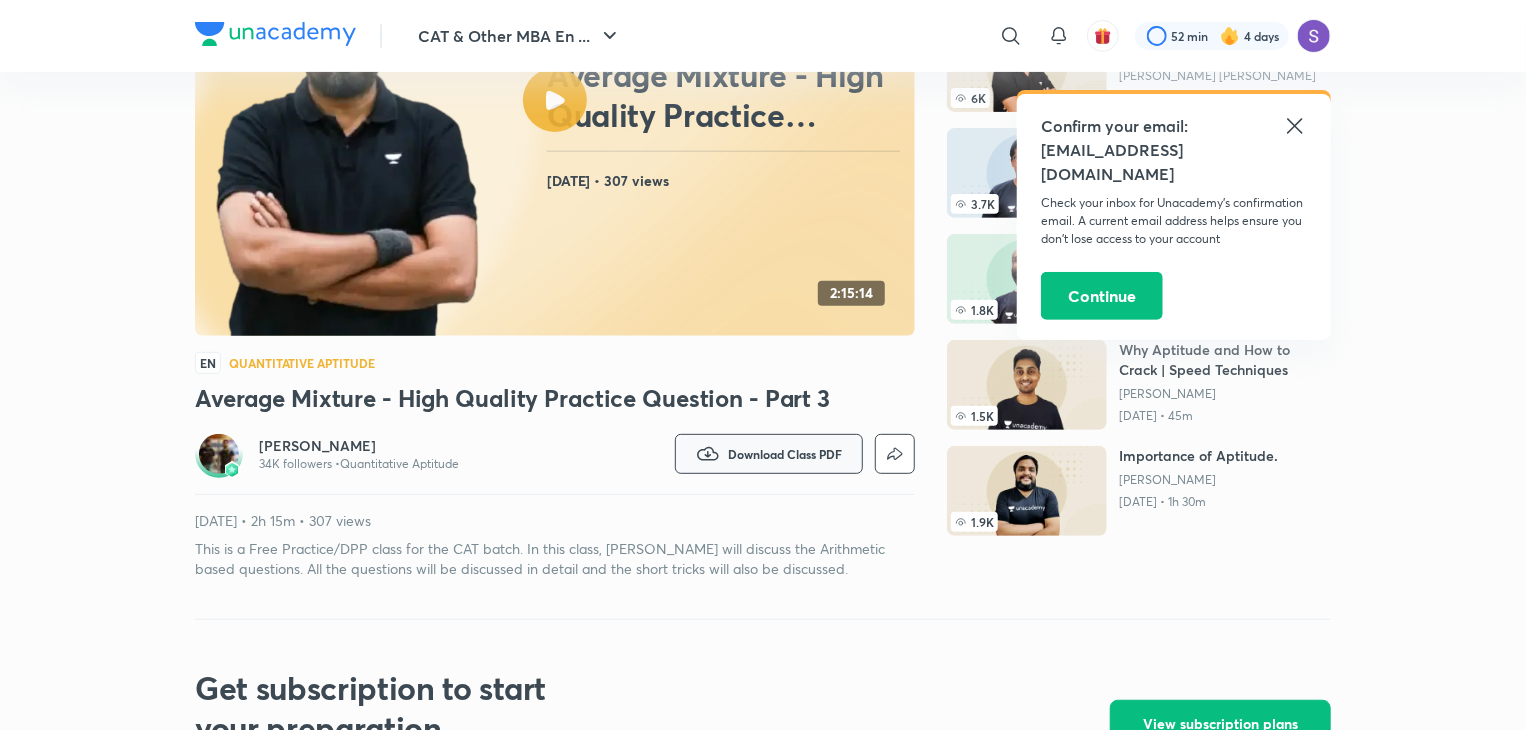 scroll, scrollTop: 0, scrollLeft: 0, axis: both 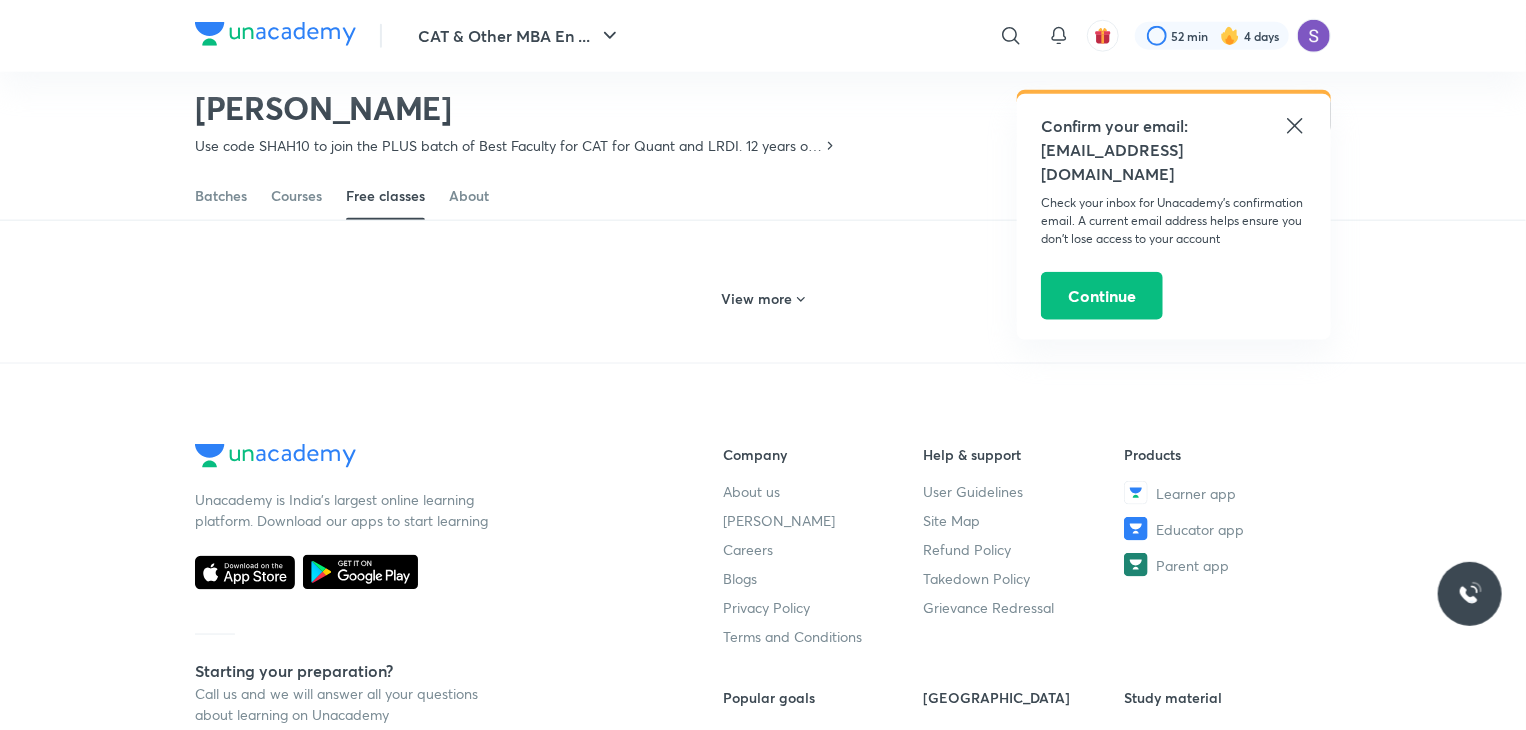 click on "View more" at bounding box center (763, 297) 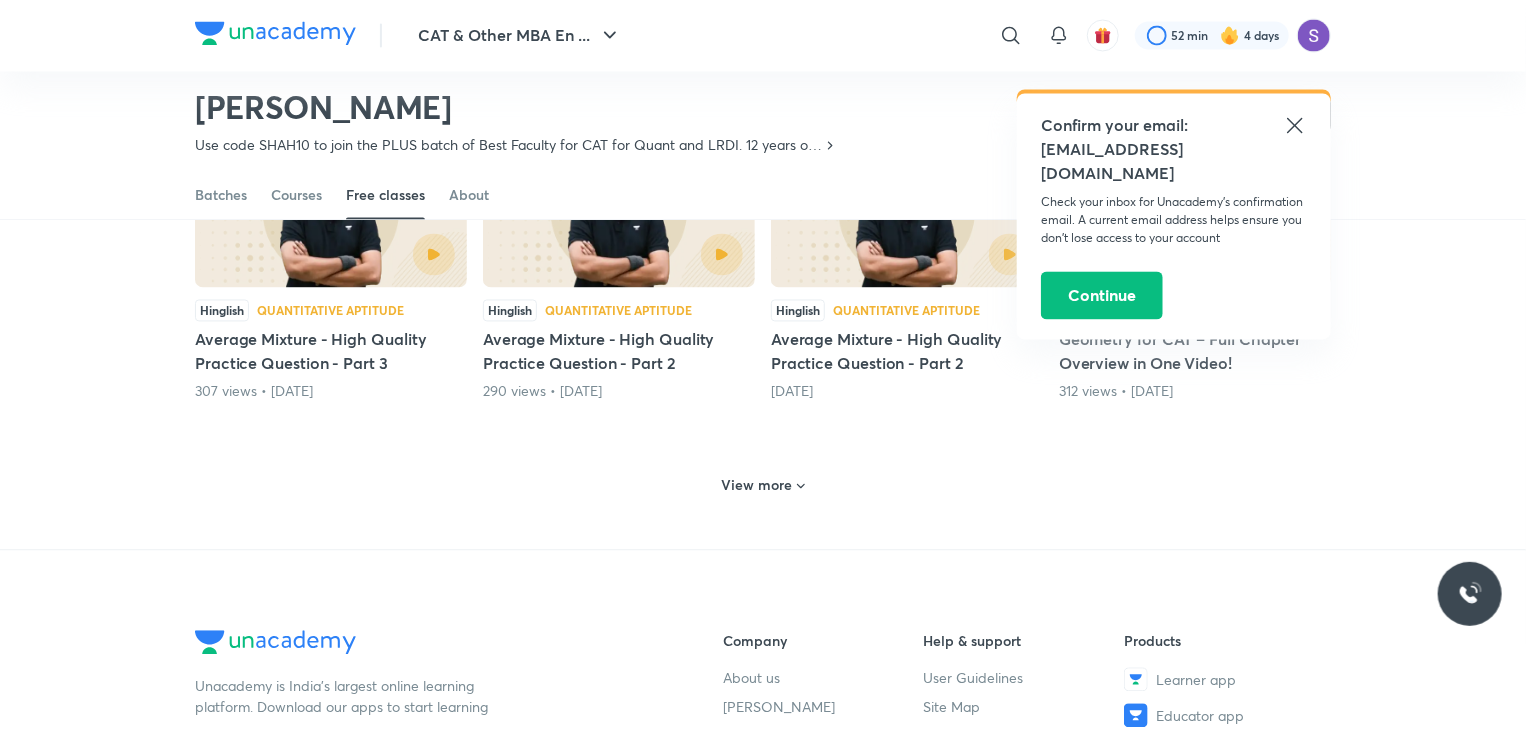 scroll, scrollTop: 1902, scrollLeft: 0, axis: vertical 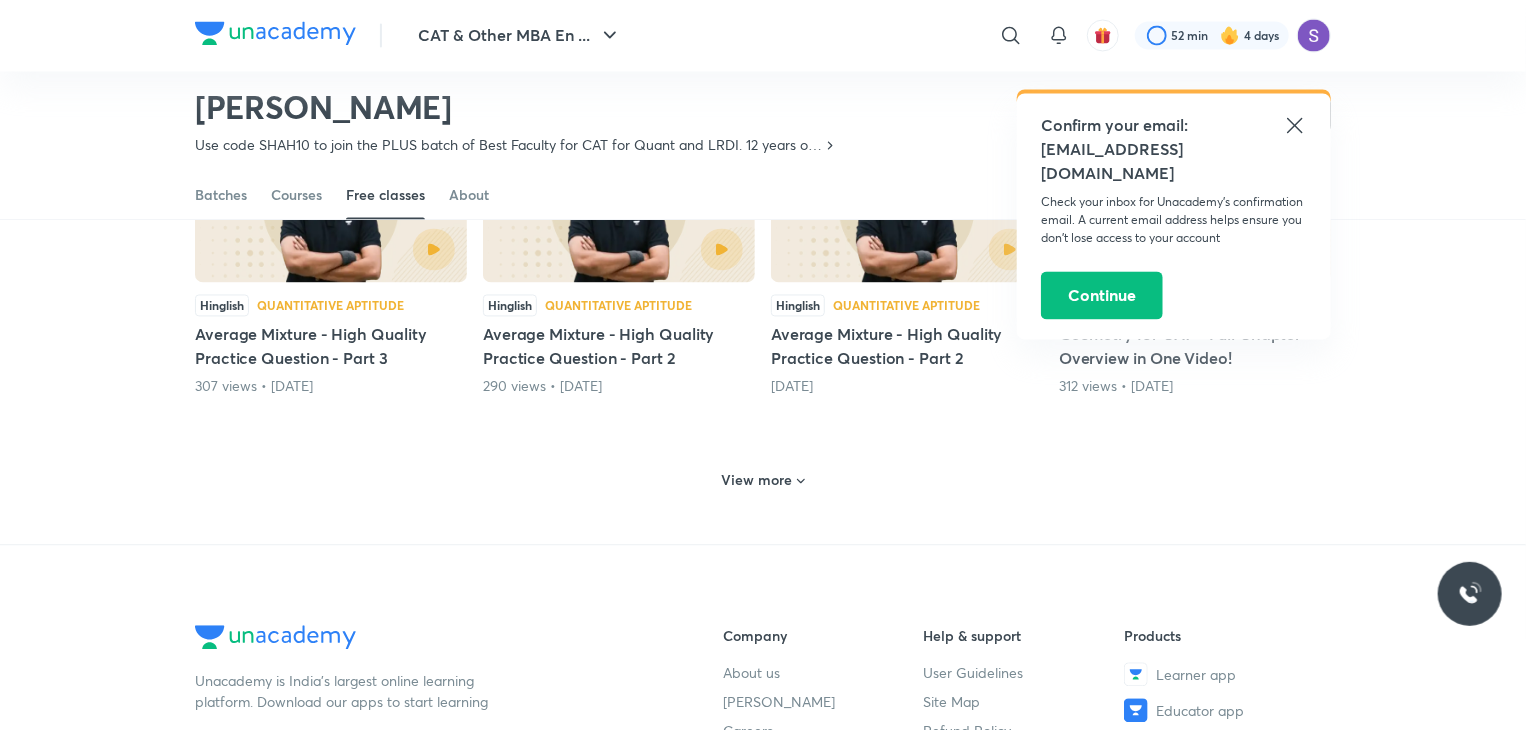 click on "View more" at bounding box center (763, 479) 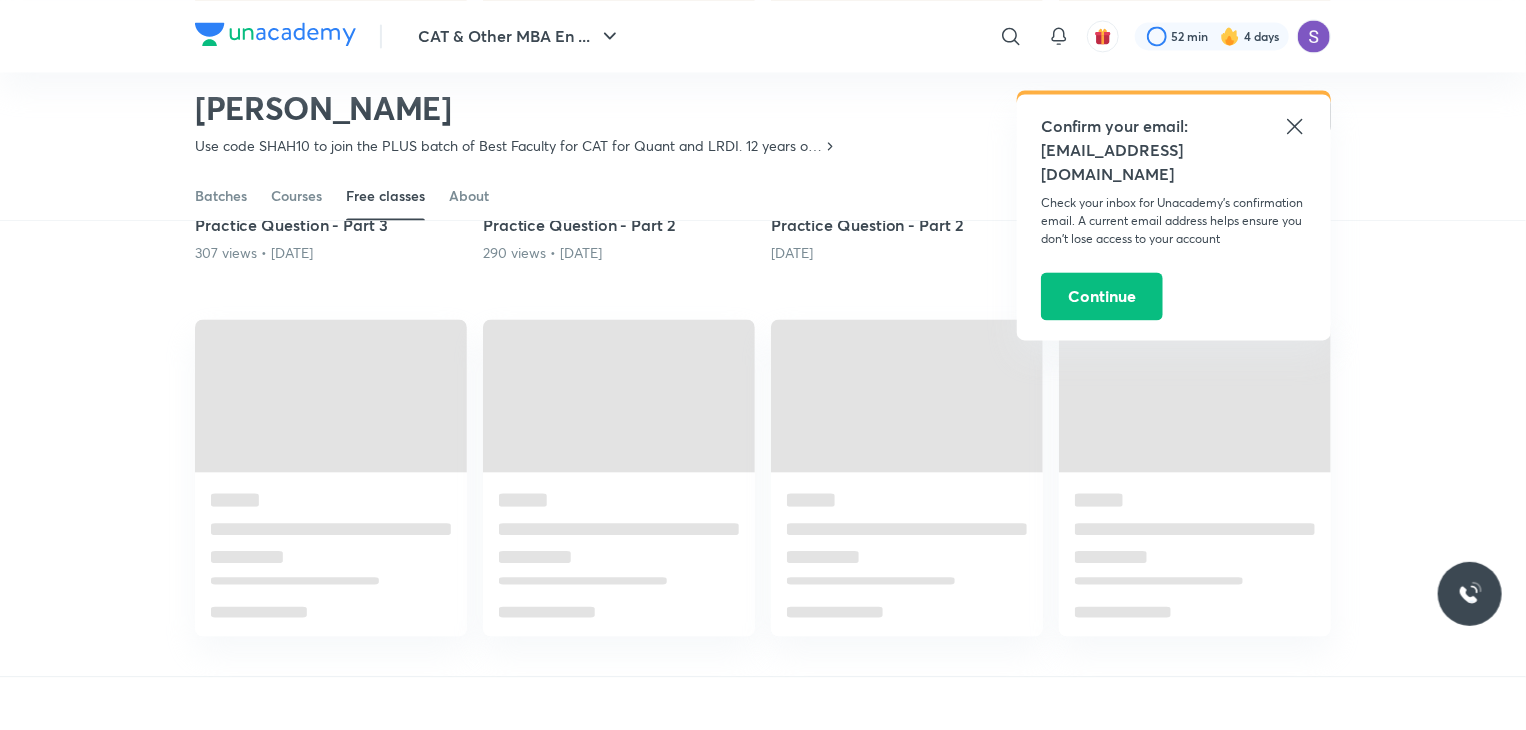 scroll, scrollTop: 2048, scrollLeft: 0, axis: vertical 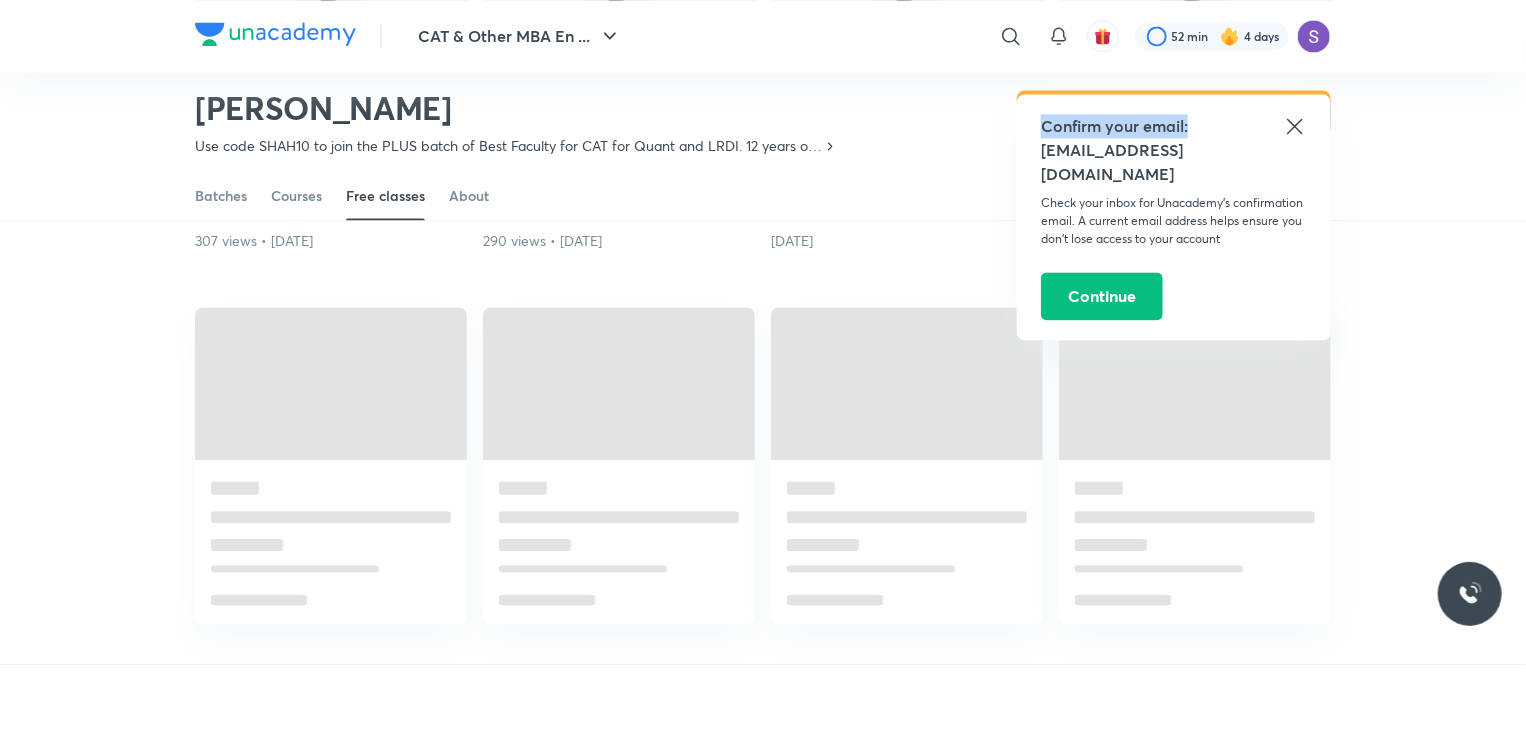 drag, startPoint x: 1280, startPoint y: 131, endPoint x: 1296, endPoint y: 129, distance: 16.124516 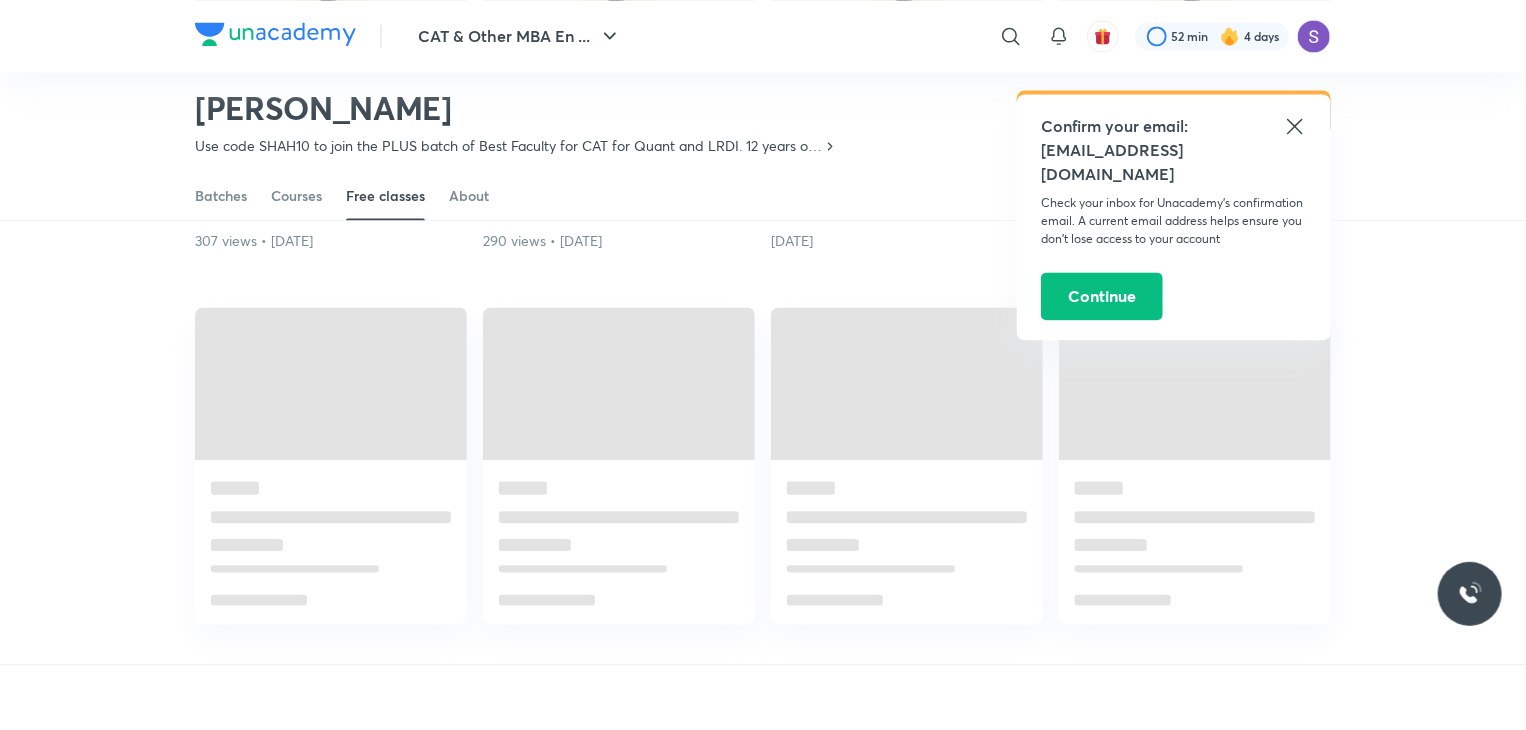 click 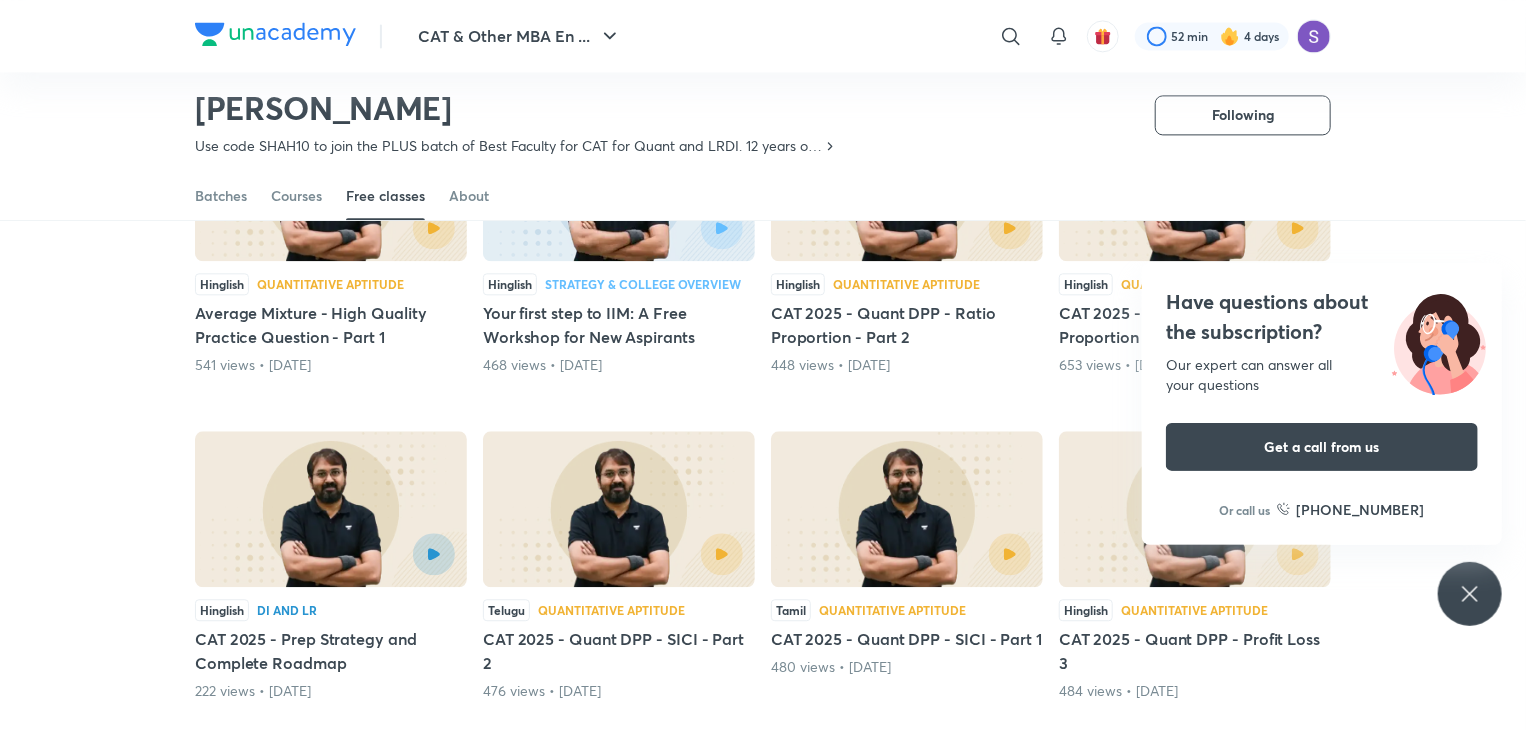 scroll, scrollTop: 2254, scrollLeft: 0, axis: vertical 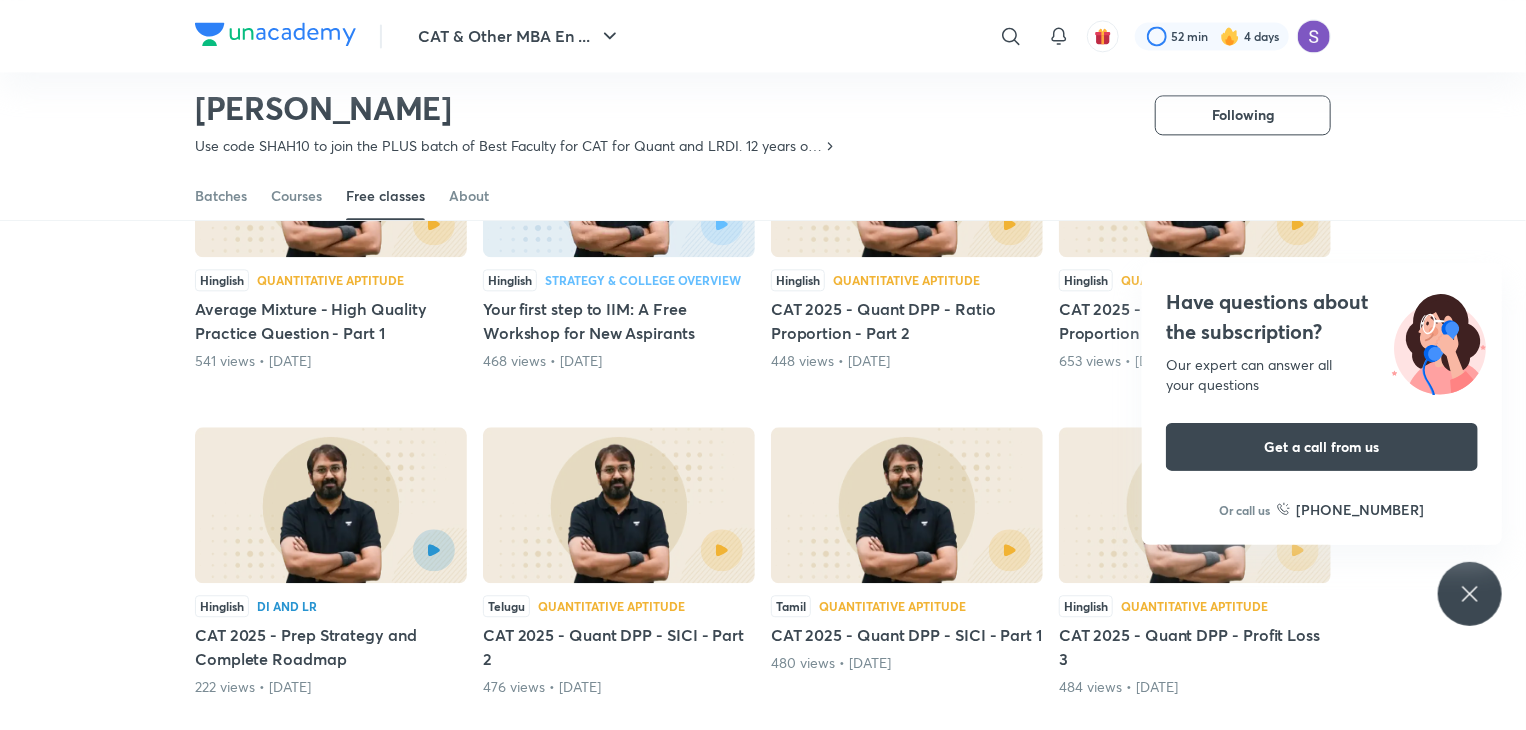 click on "Have questions about the subscription? Our expert can answer all your questions Get a call from us Or call us +91 8585858585" at bounding box center (1470, 594) 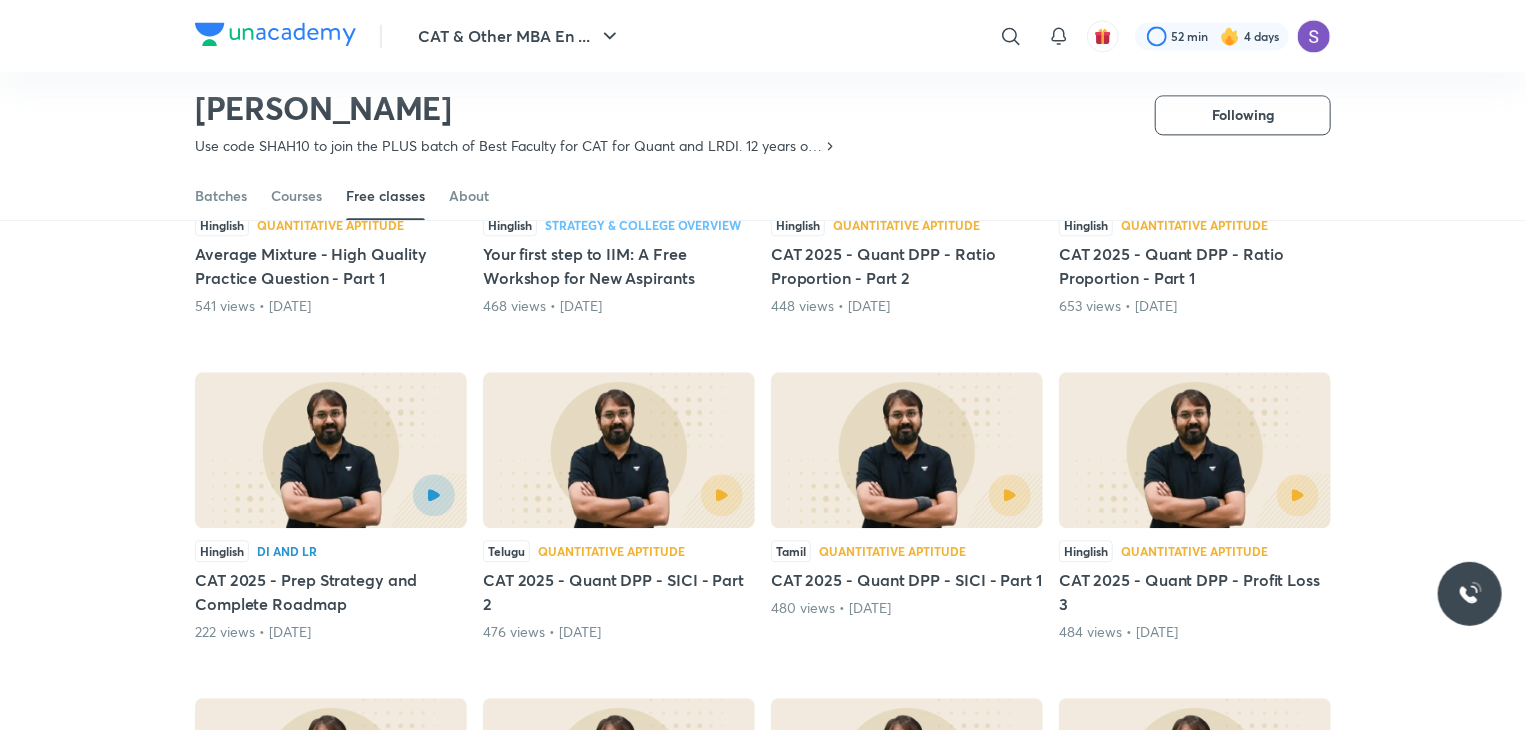 scroll, scrollTop: 2332, scrollLeft: 0, axis: vertical 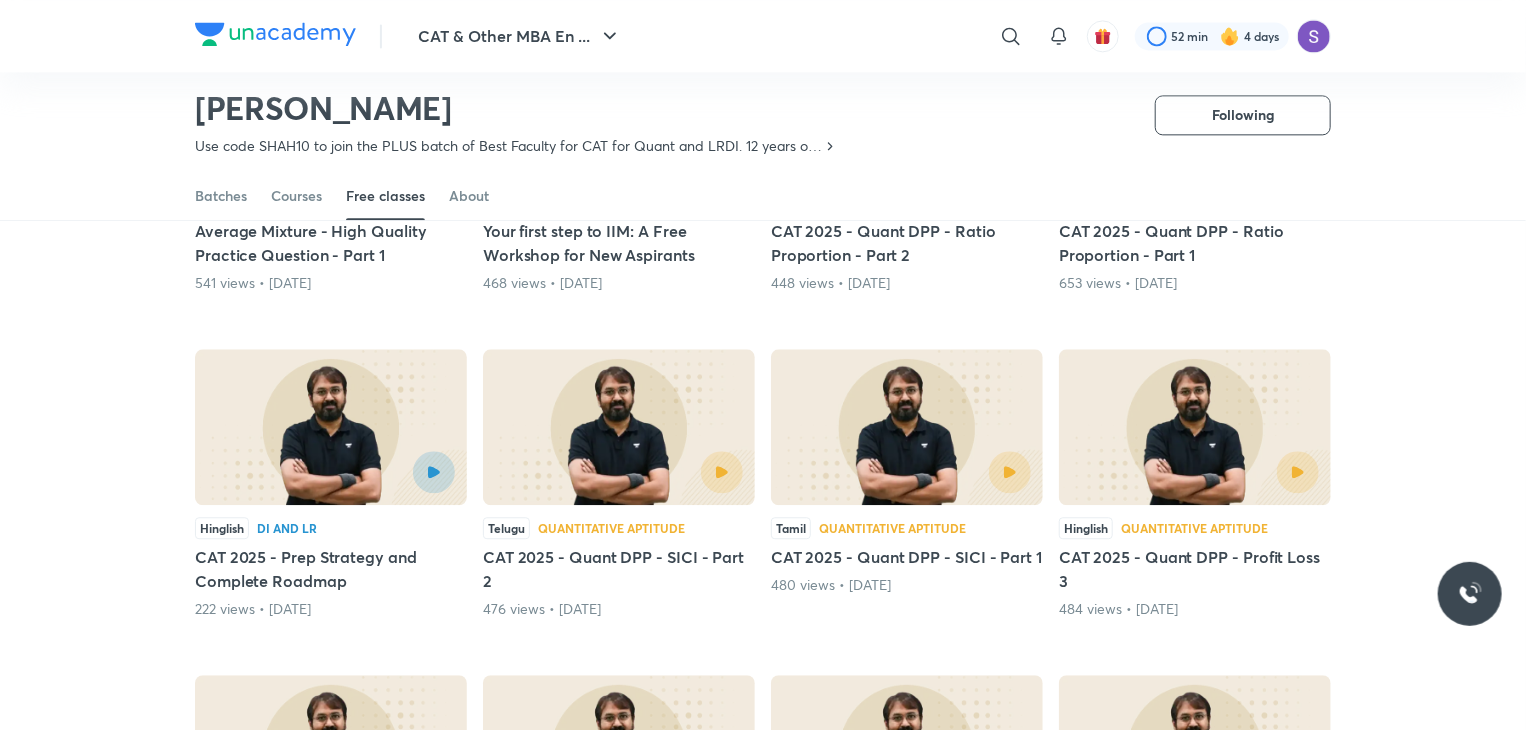 click on "480 views  •  4 months ago" at bounding box center [907, 585] 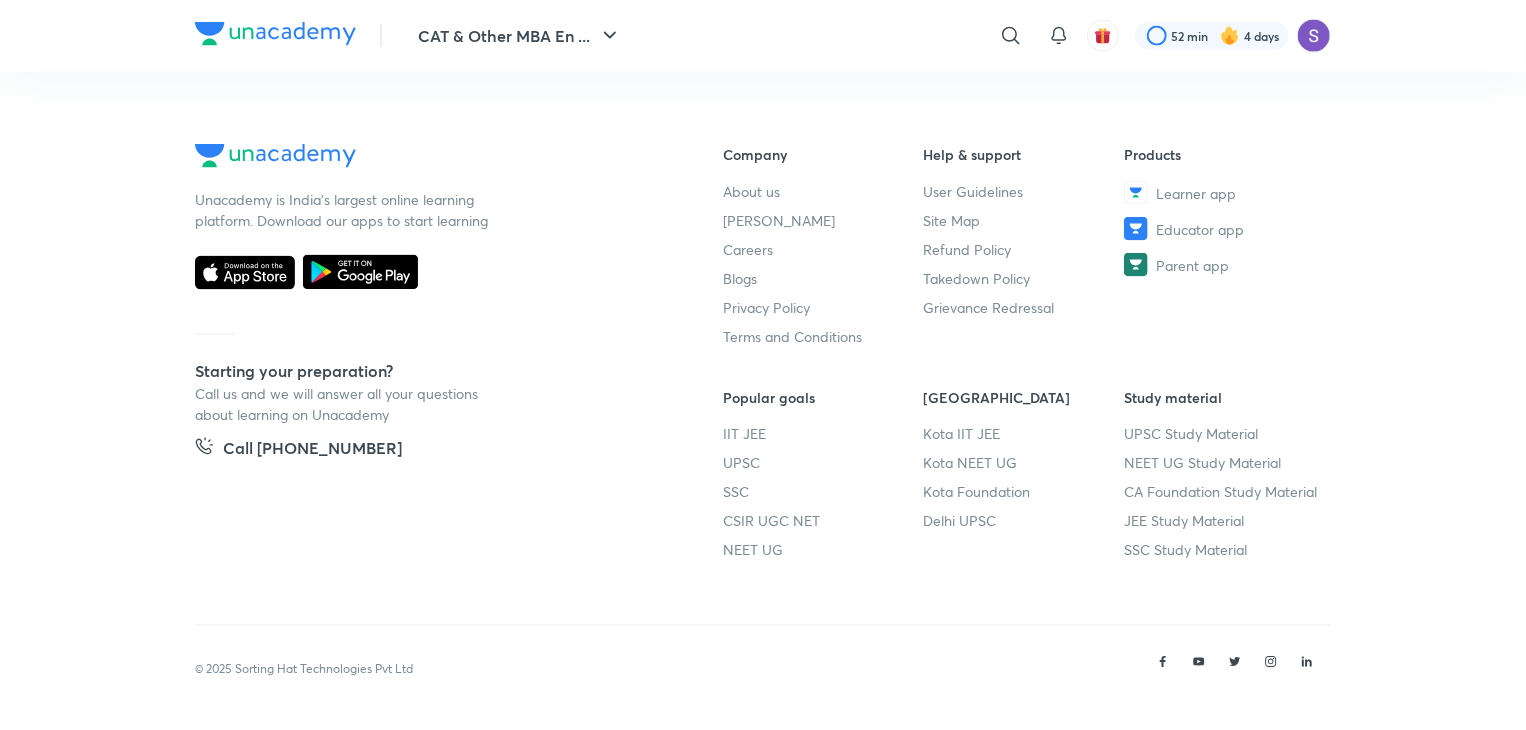 scroll, scrollTop: 0, scrollLeft: 0, axis: both 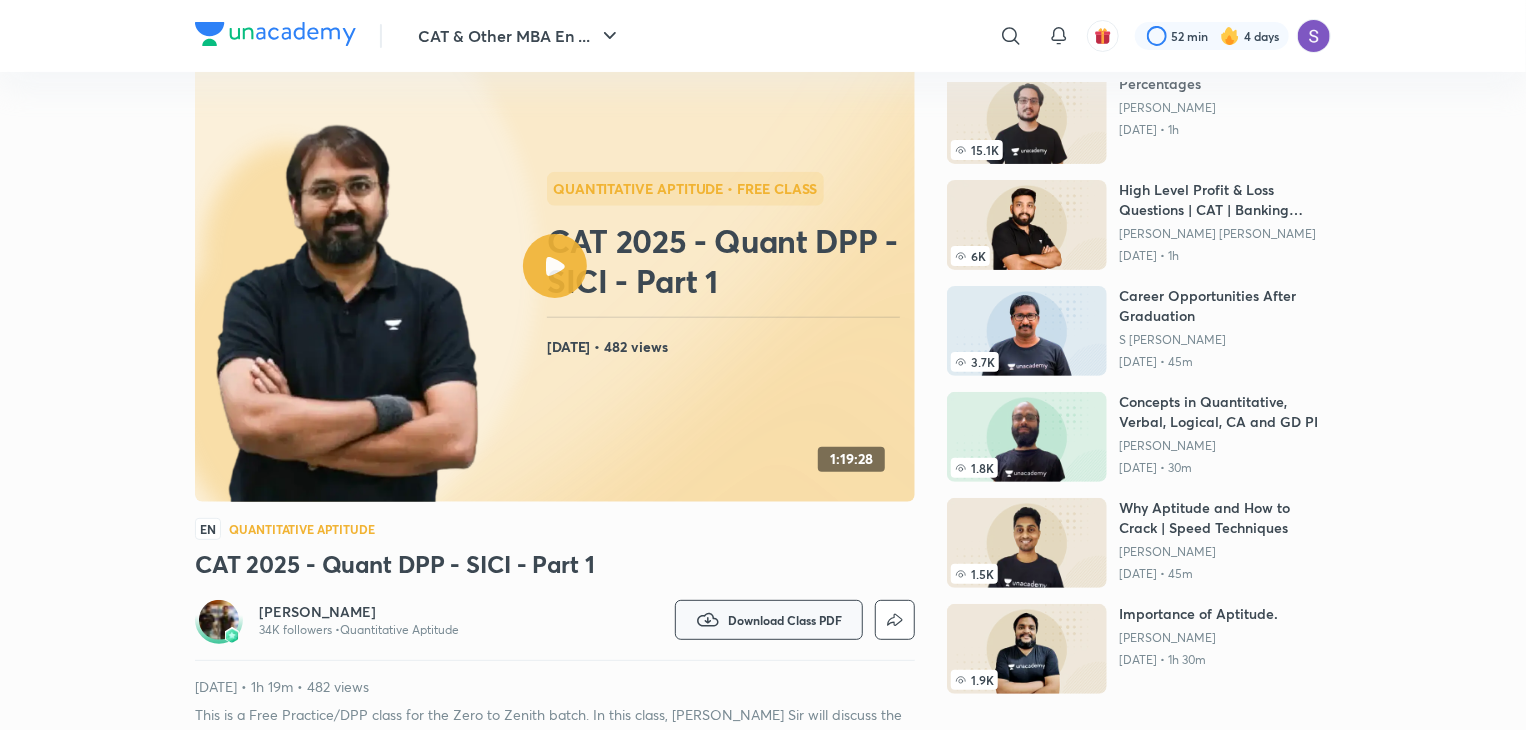 click 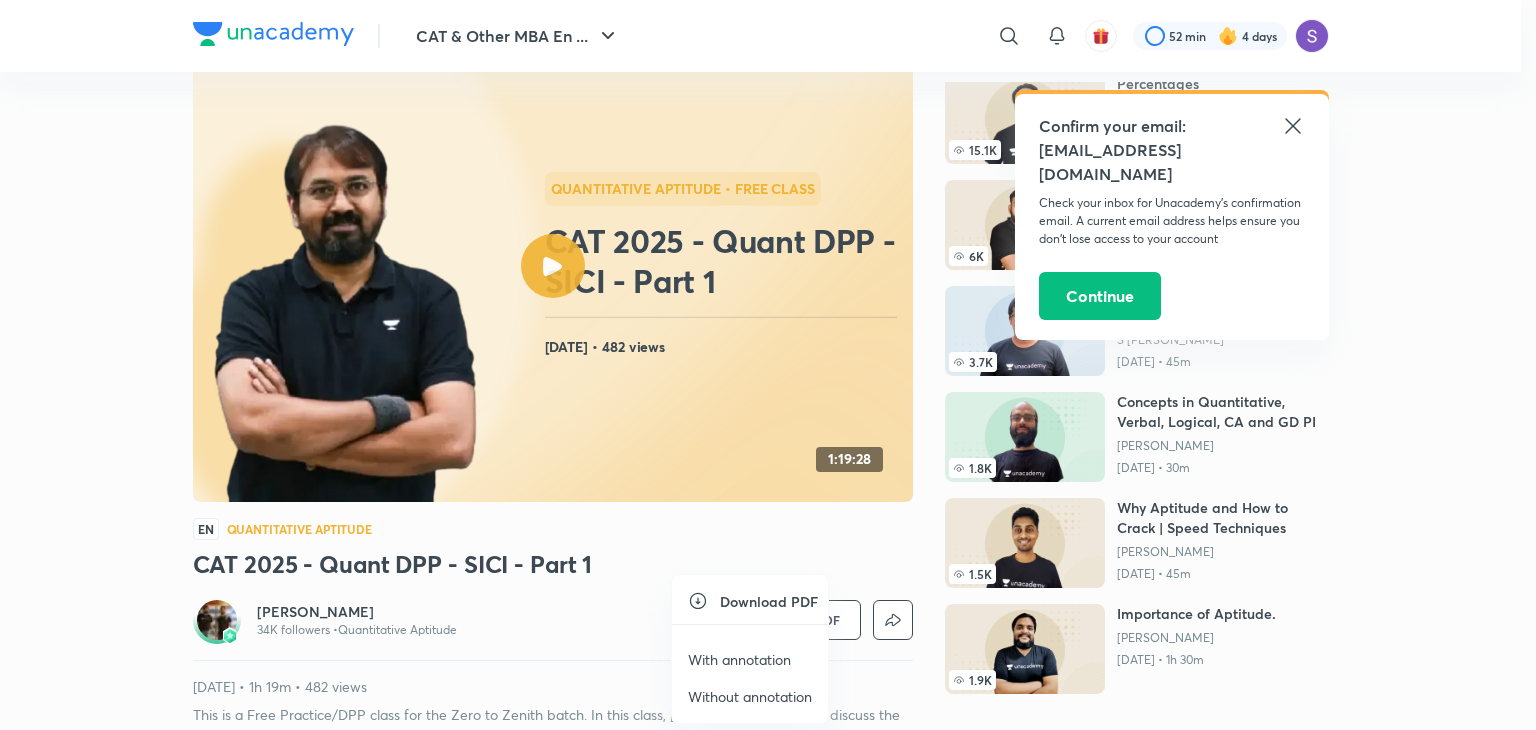 click on "With annotation" at bounding box center [739, 659] 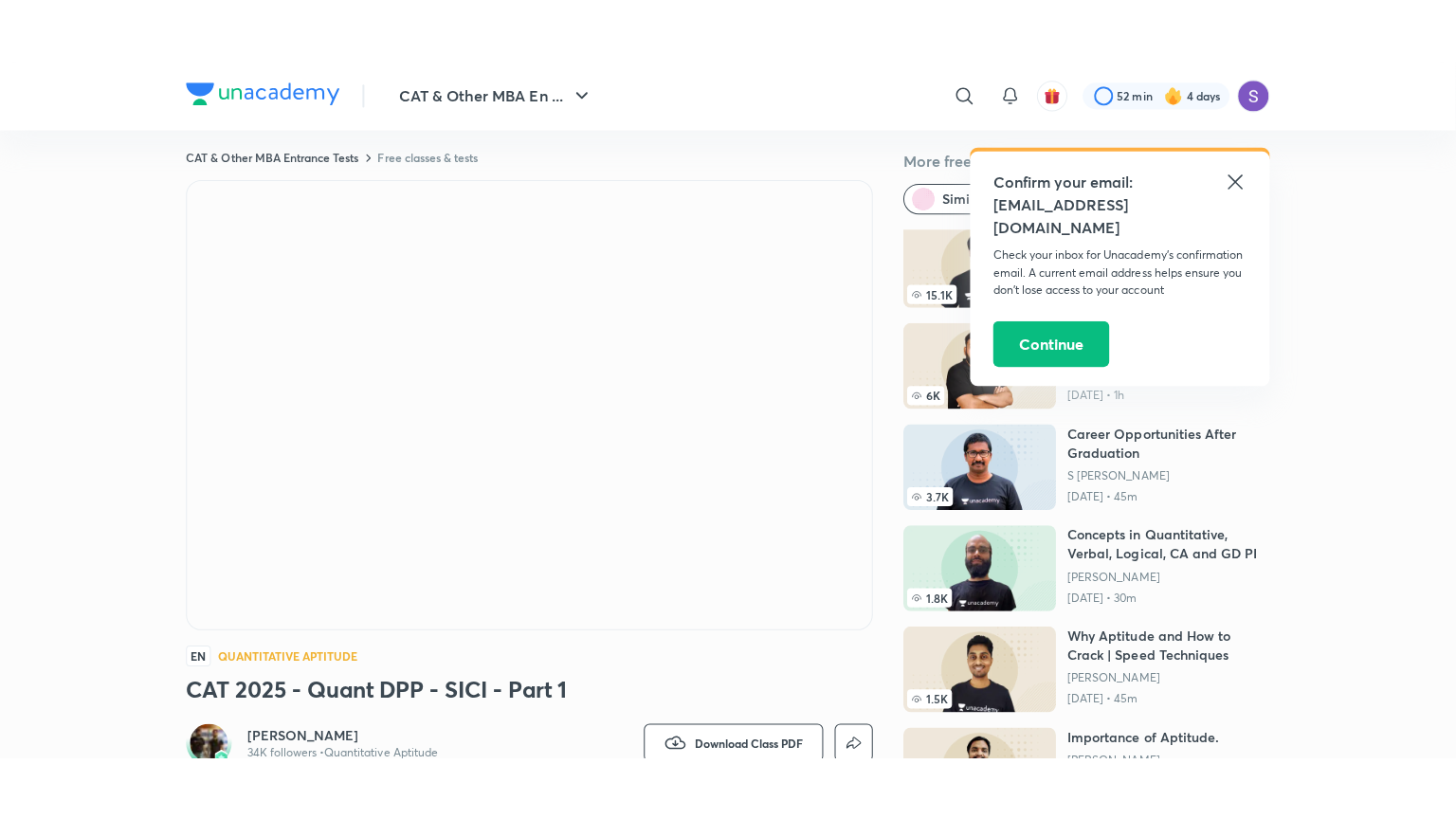 scroll, scrollTop: 18, scrollLeft: 0, axis: vertical 